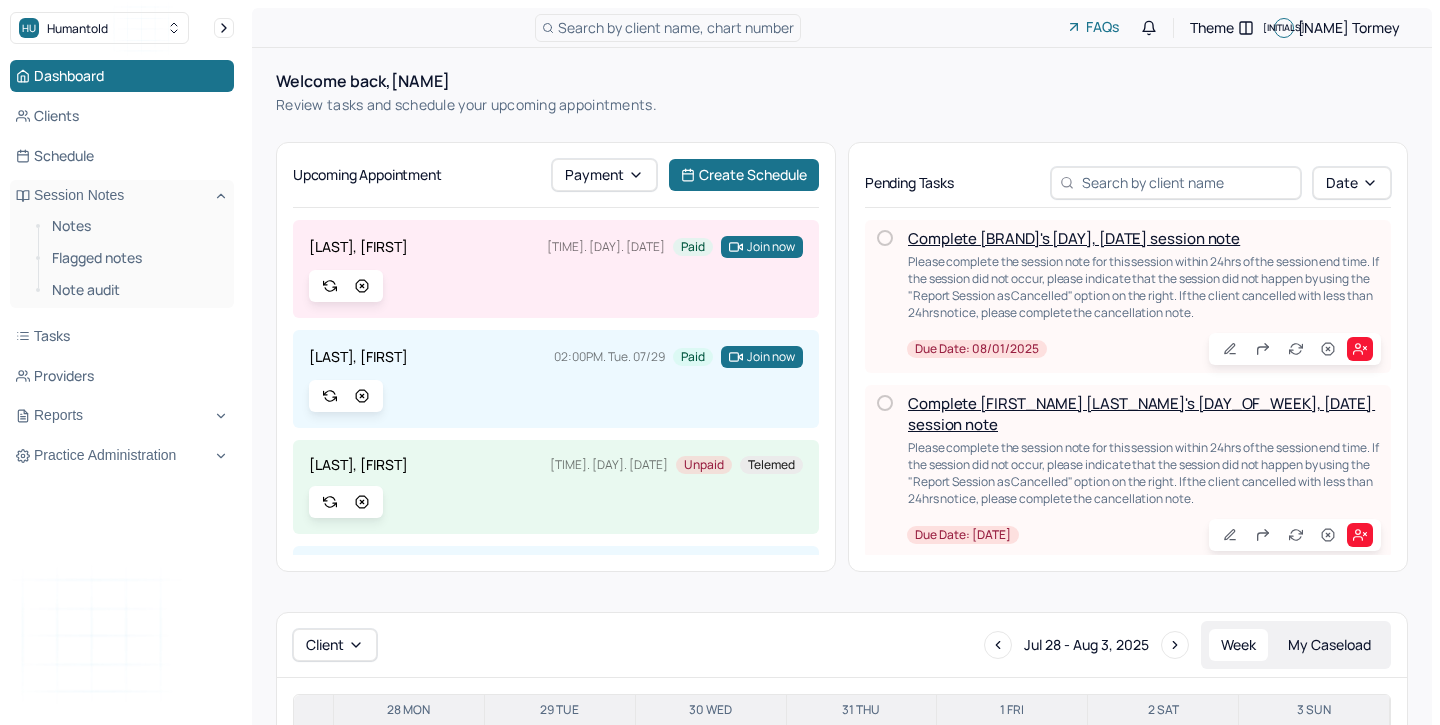 scroll, scrollTop: 0, scrollLeft: 0, axis: both 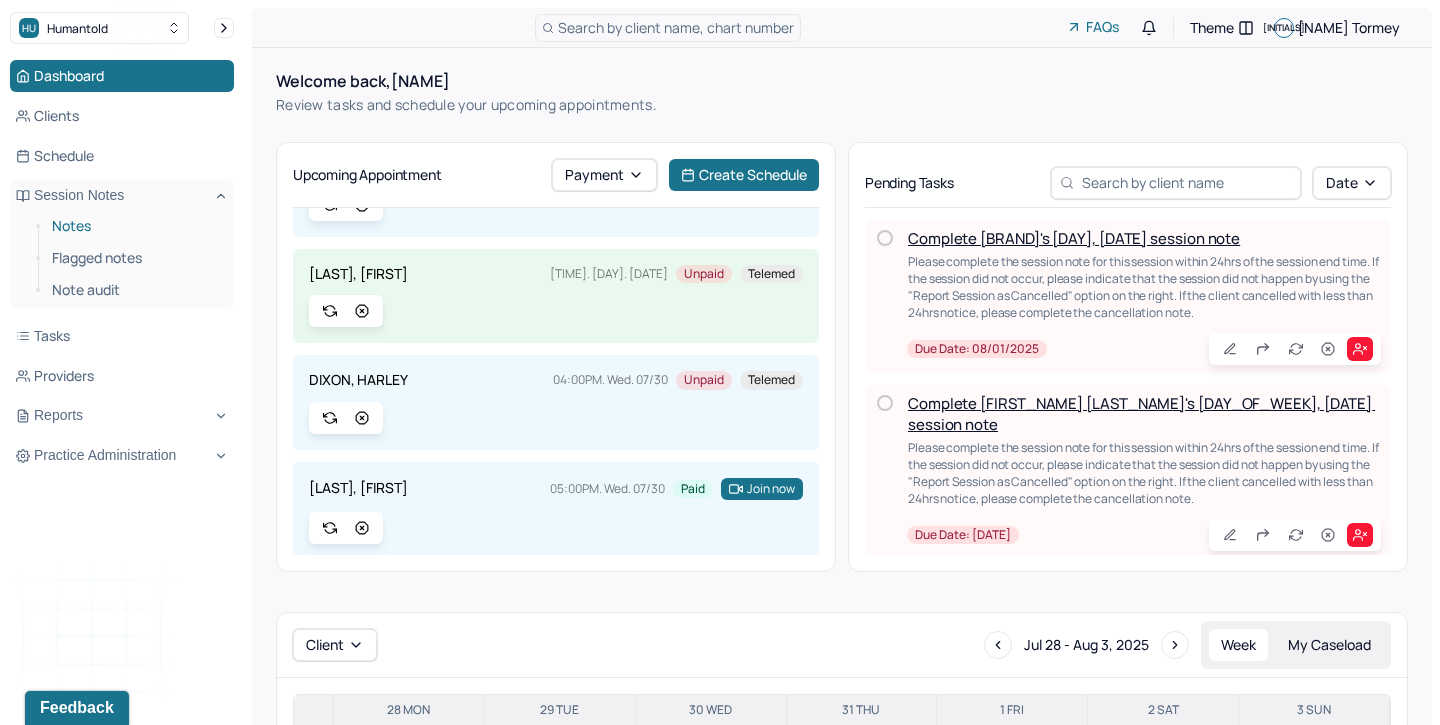 click on "Notes" at bounding box center (135, 226) 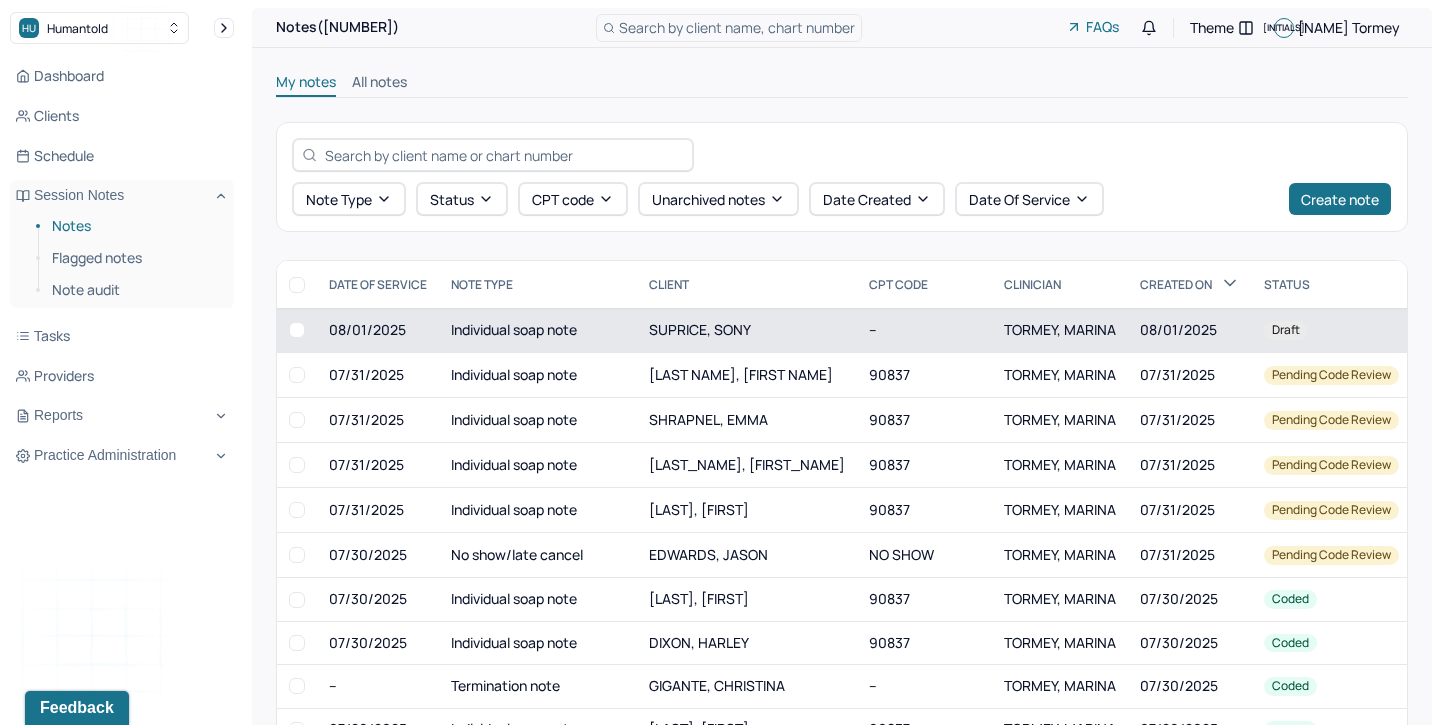 click on "Individual soap note" at bounding box center (538, 330) 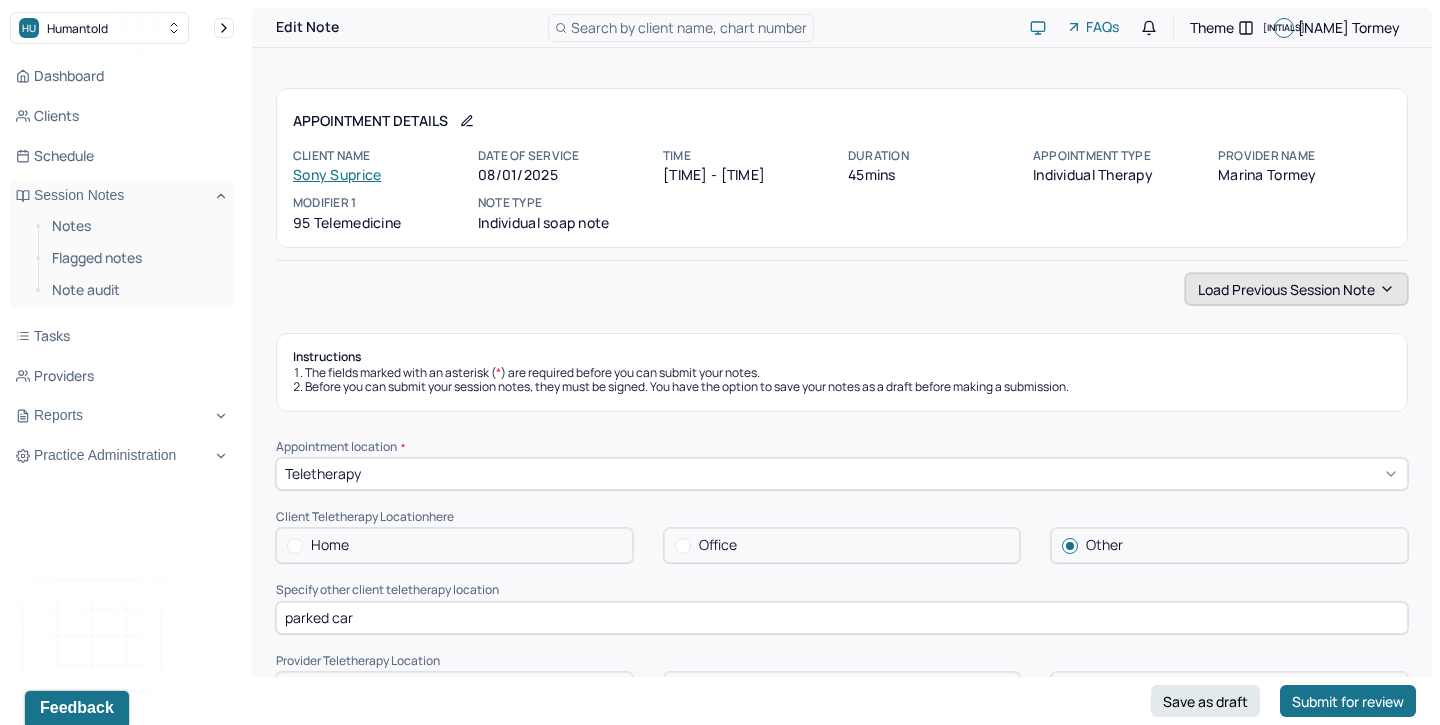 click on "Load previous session note" at bounding box center [1296, 289] 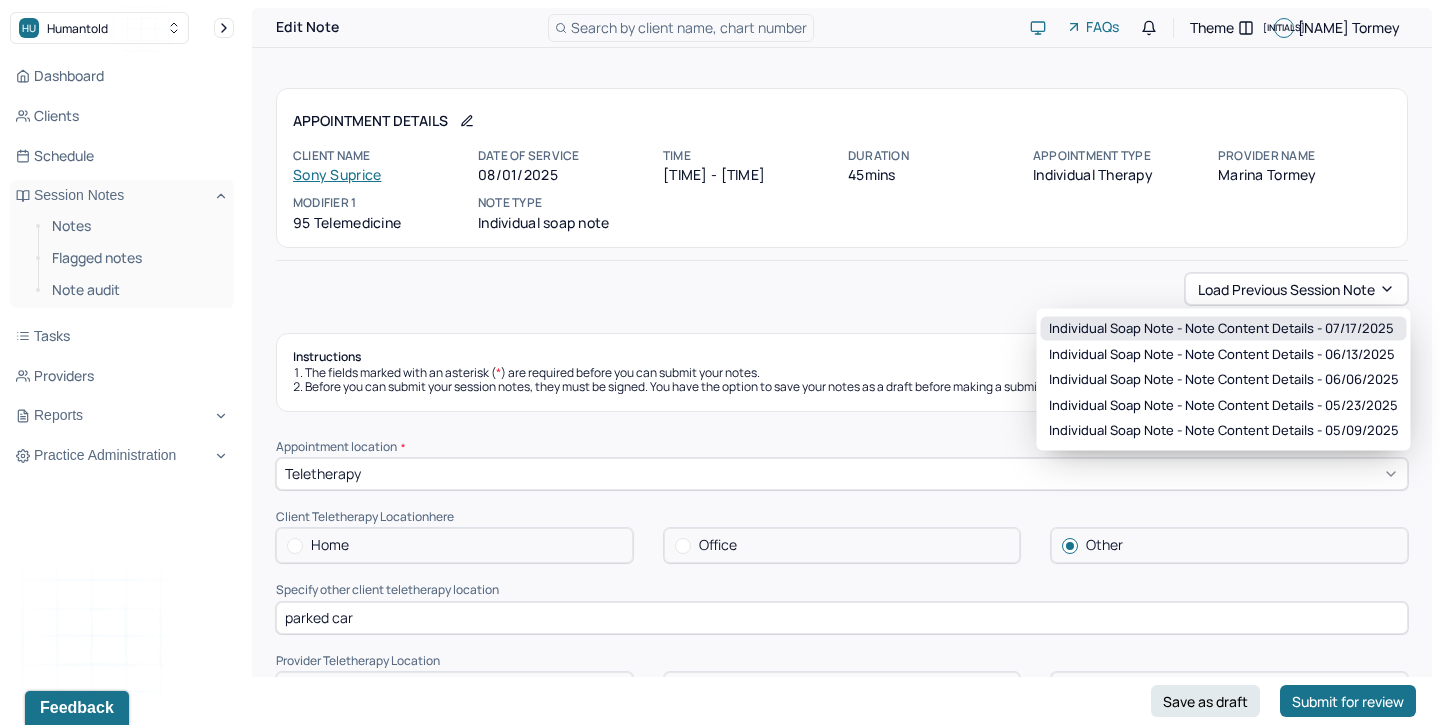 click on "Individual soap note   - Note content Details -   07/17/2025" at bounding box center [1224, 329] 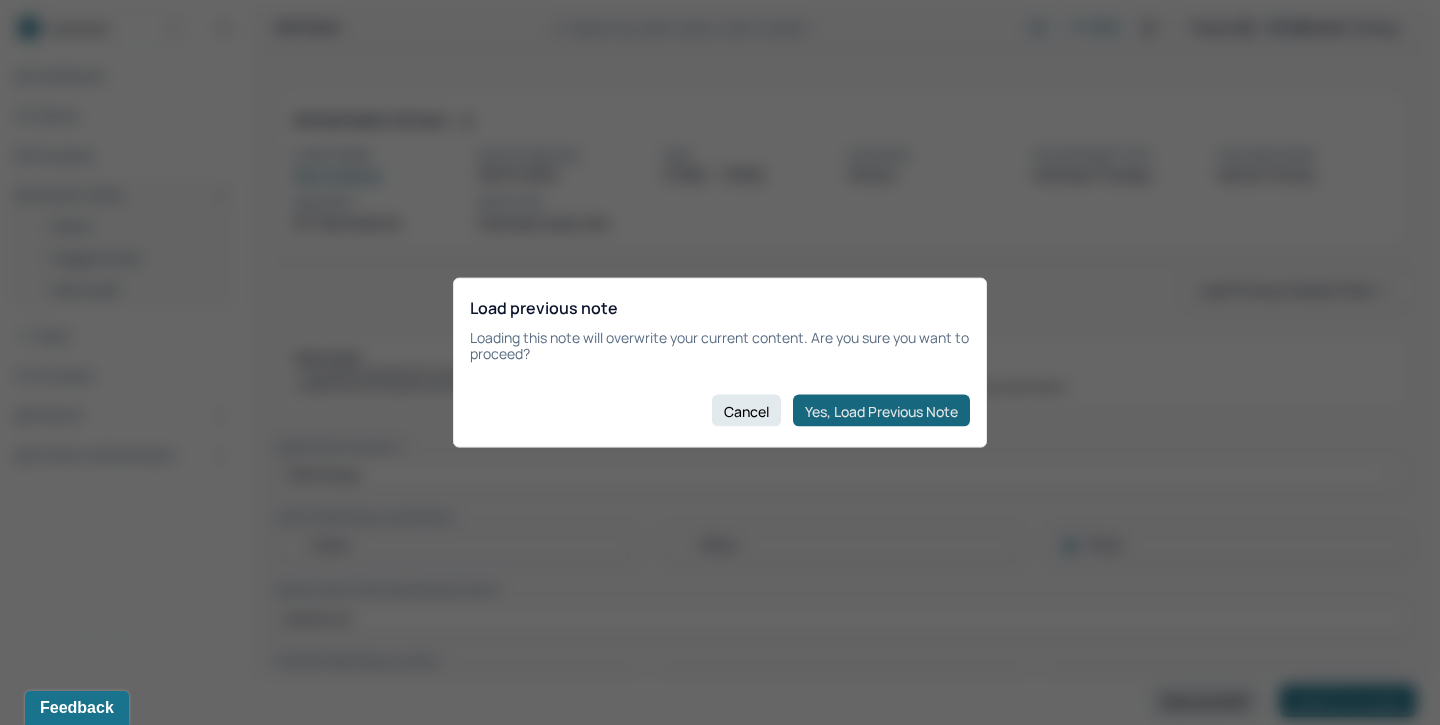 click on "Yes, Load Previous Note" at bounding box center (881, 411) 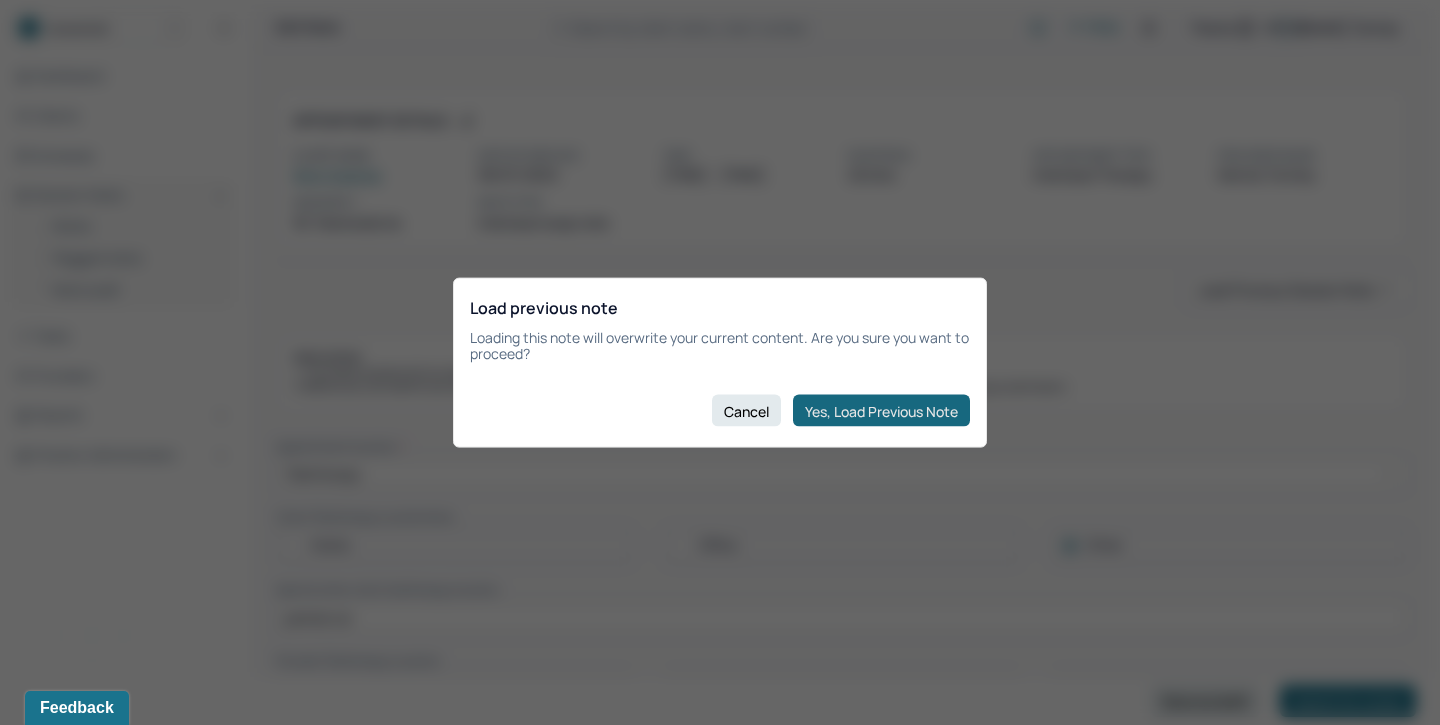 type 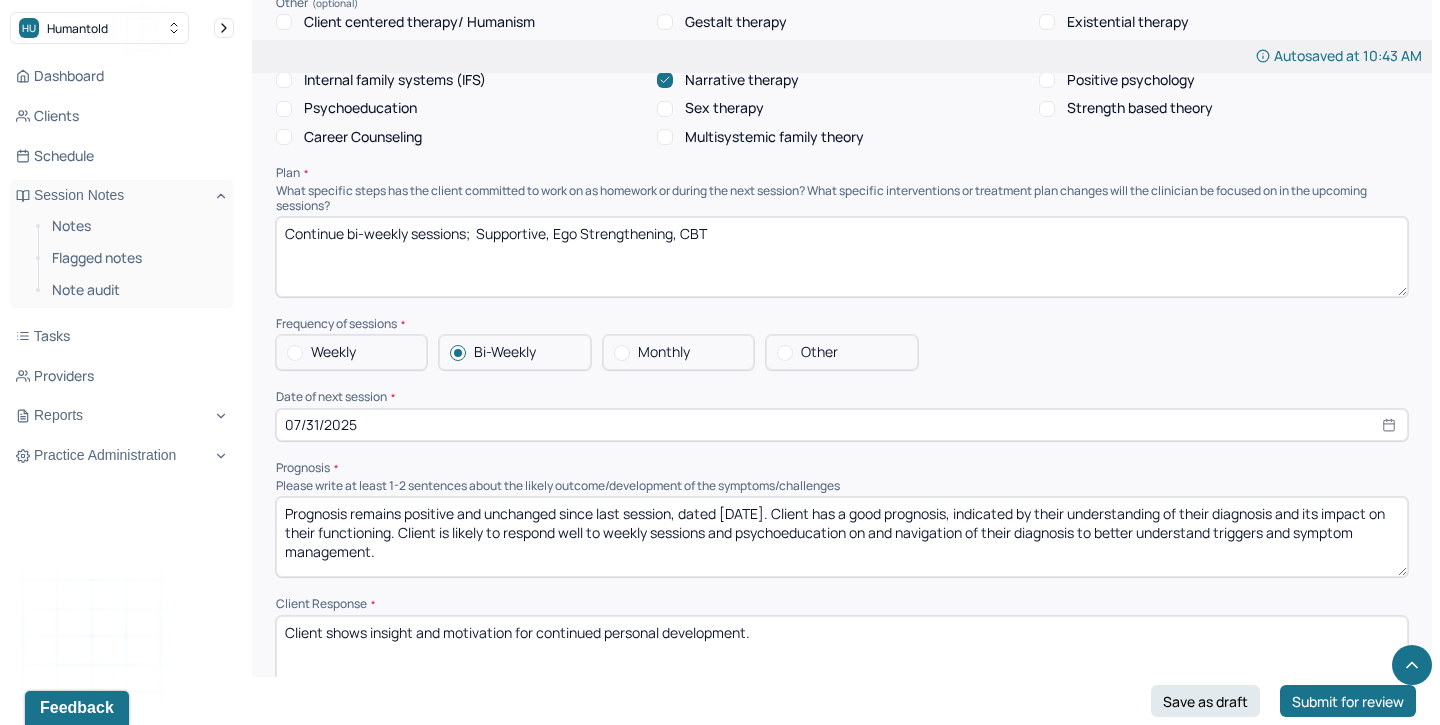 scroll, scrollTop: 1946, scrollLeft: 0, axis: vertical 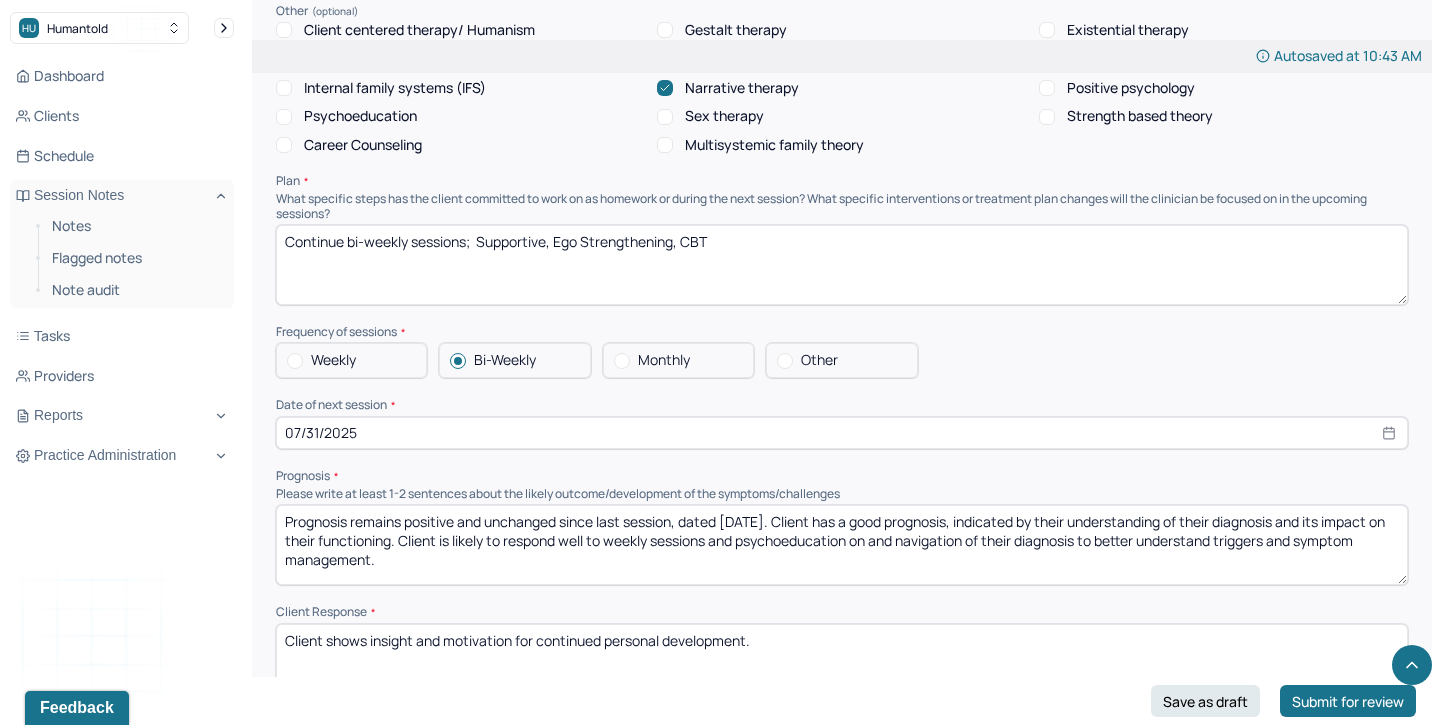 drag, startPoint x: 750, startPoint y: 509, endPoint x: 728, endPoint y: 509, distance: 22 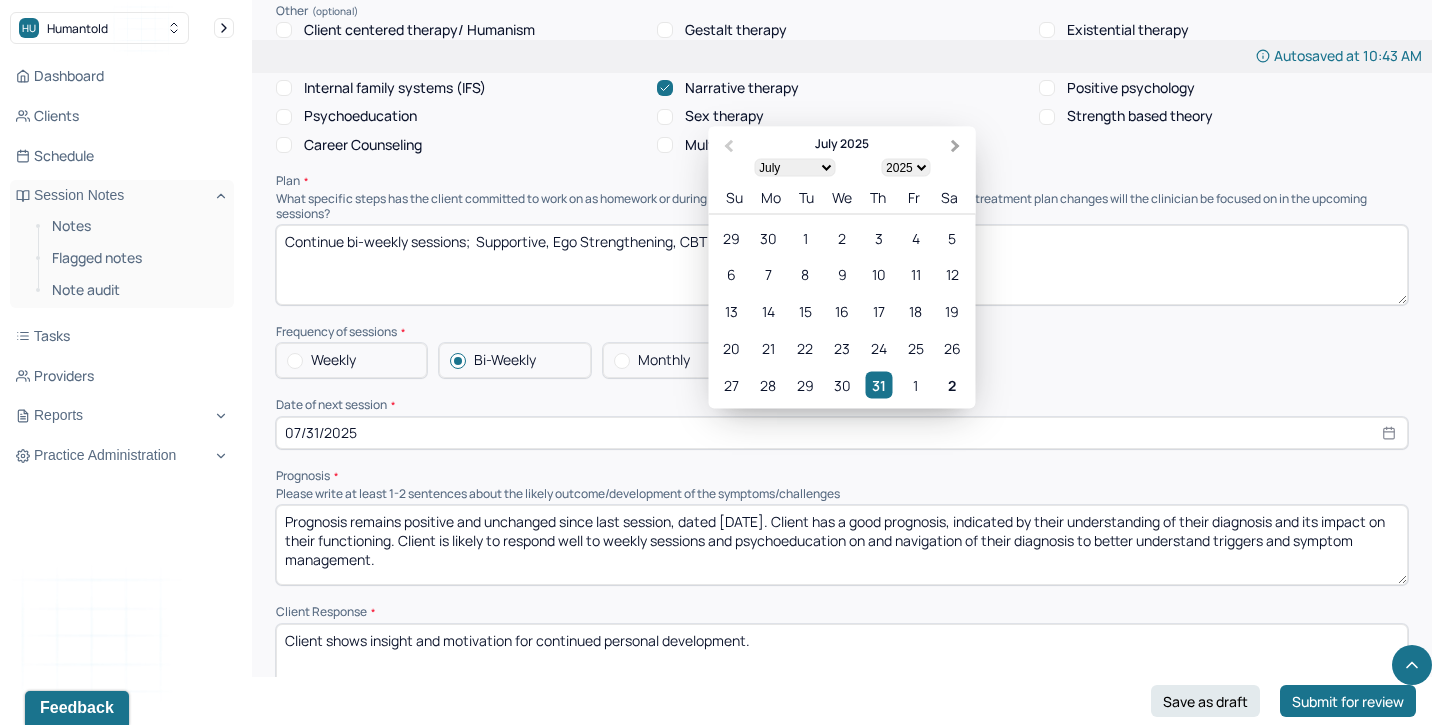 click on "Next Month" at bounding box center (956, 146) 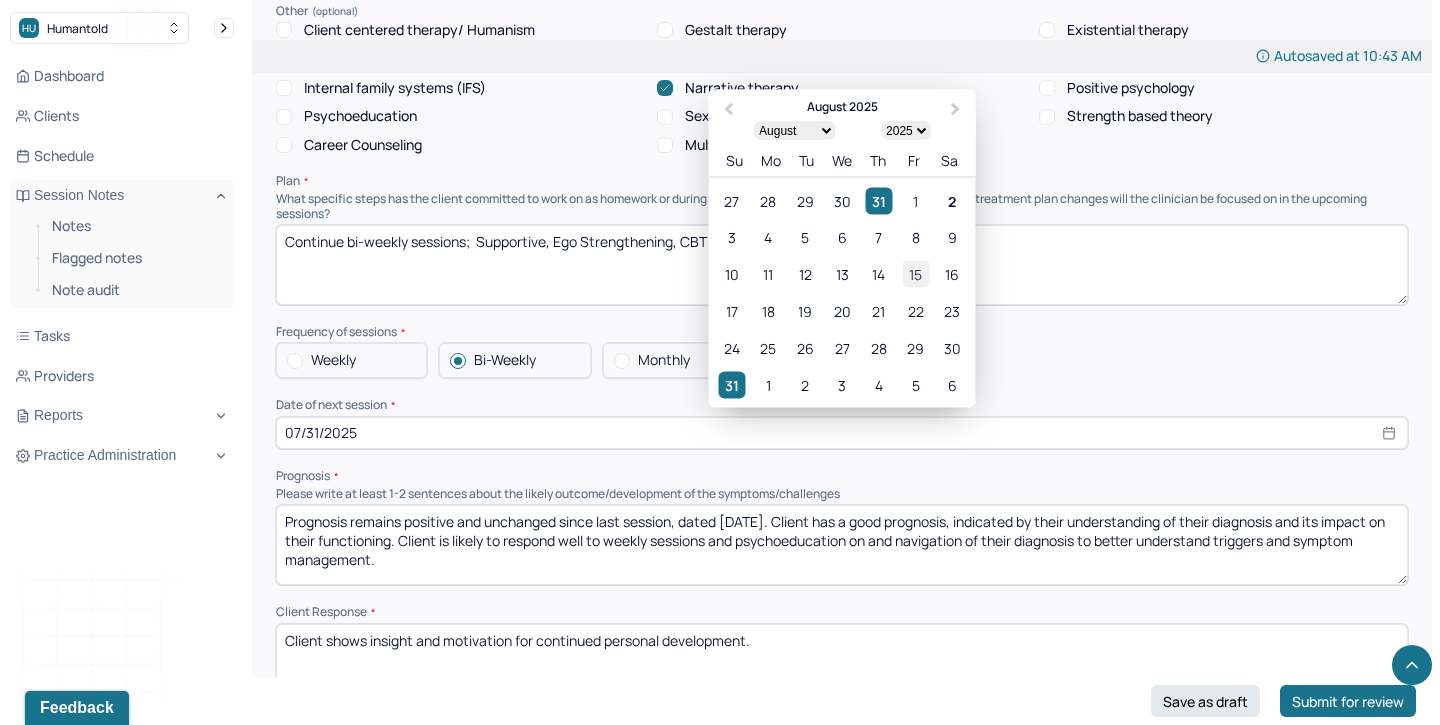 click on "15" at bounding box center [915, 273] 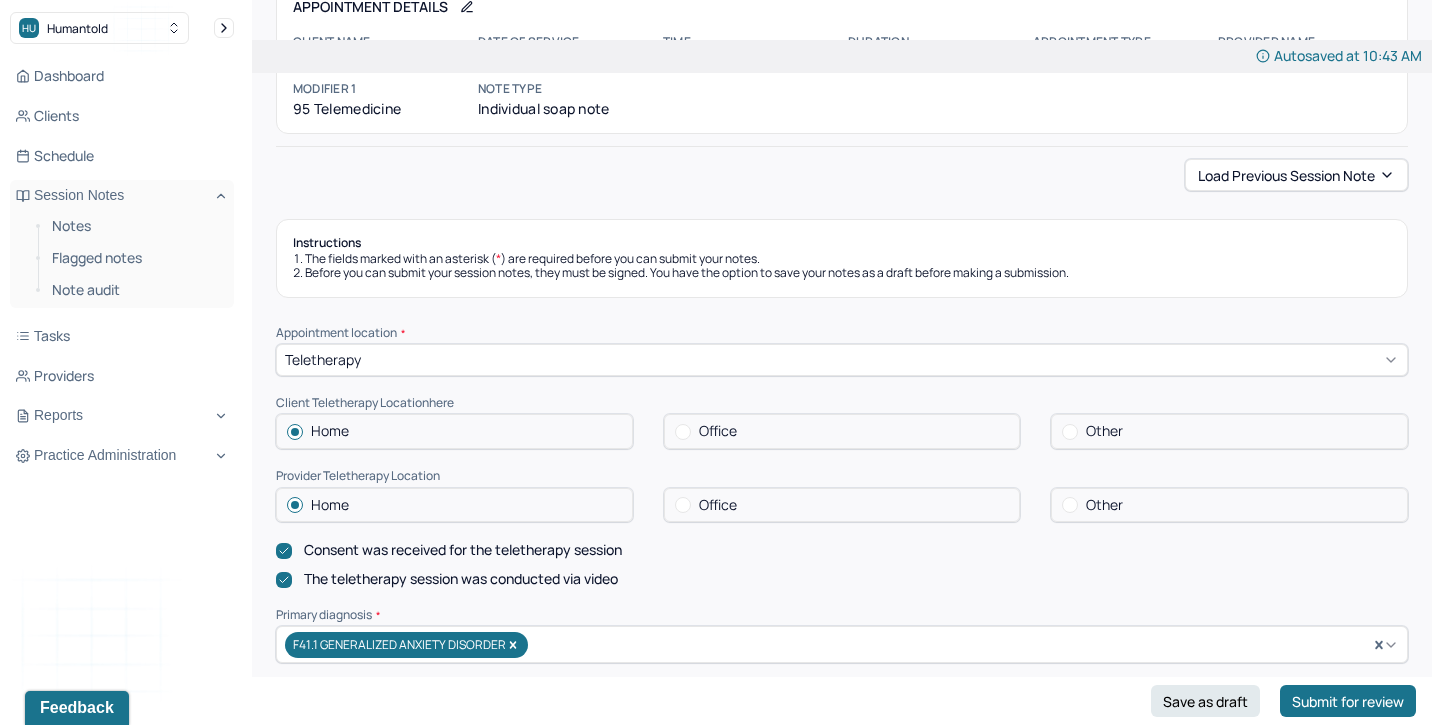 scroll, scrollTop: 117, scrollLeft: 0, axis: vertical 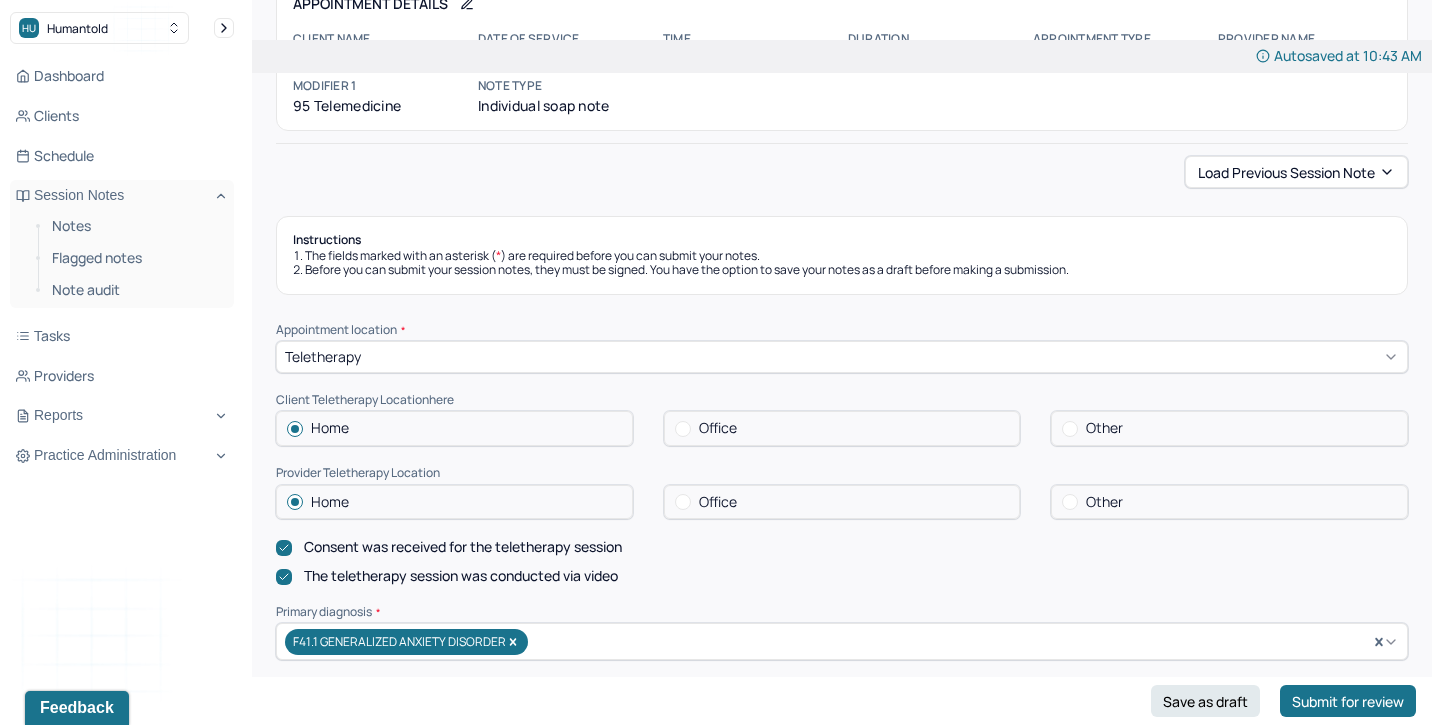 click at bounding box center [1070, 429] 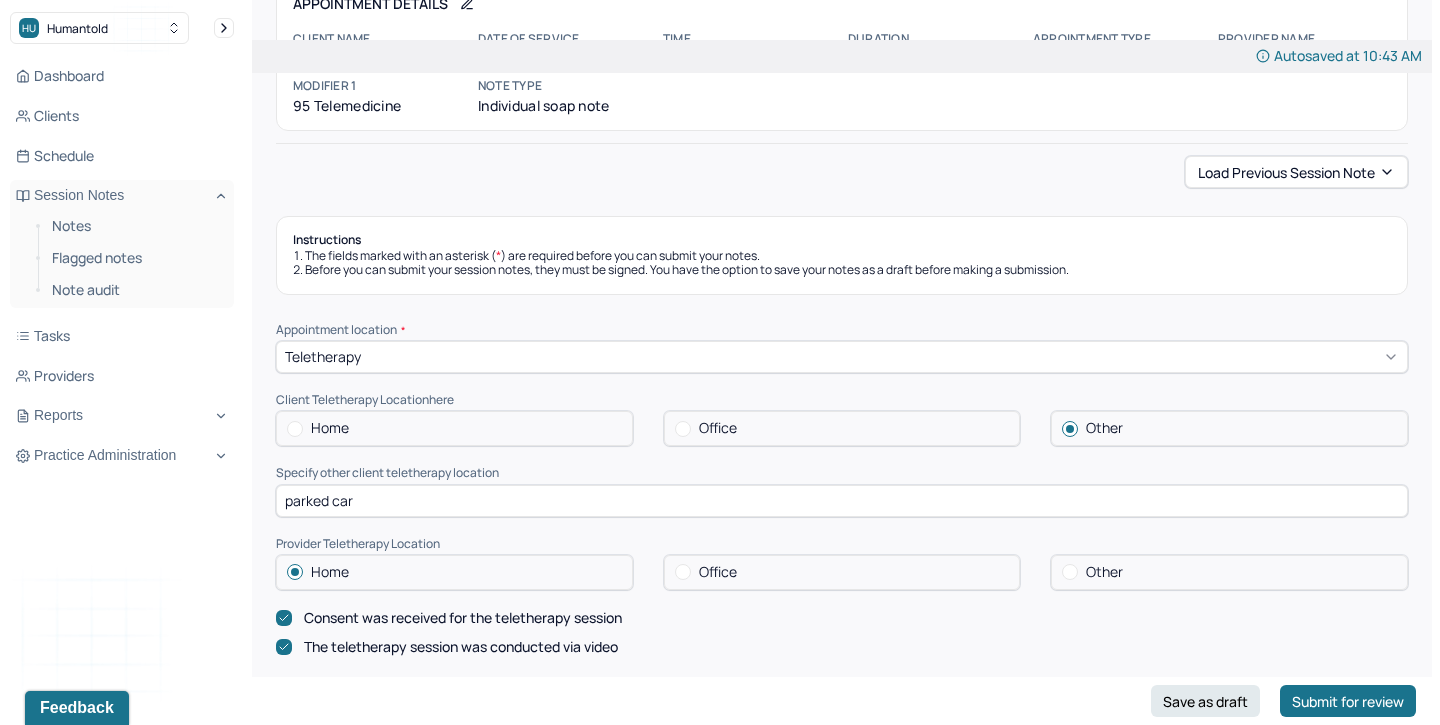 click on "parked car" at bounding box center [842, 501] 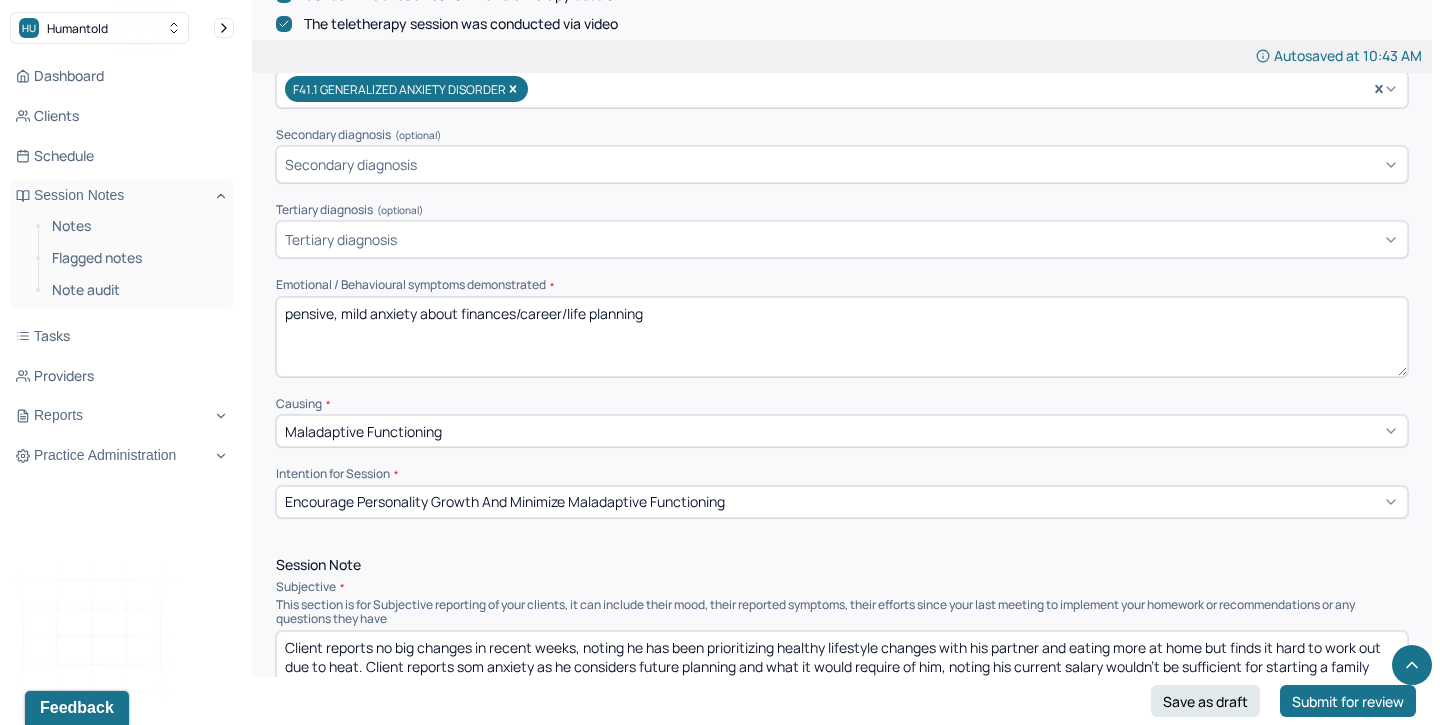 scroll, scrollTop: 745, scrollLeft: 0, axis: vertical 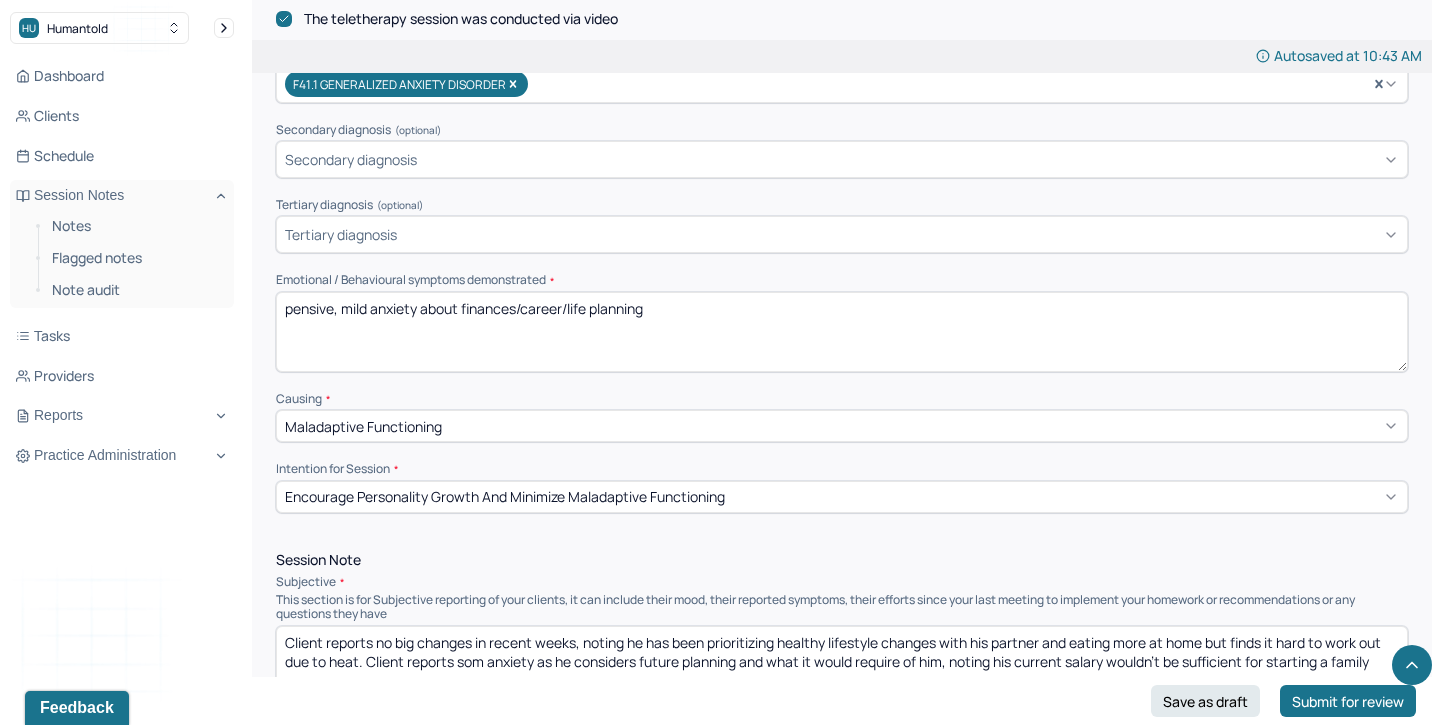click on "pensive, mild anxiety about finances/career/life planning" at bounding box center (842, 332) 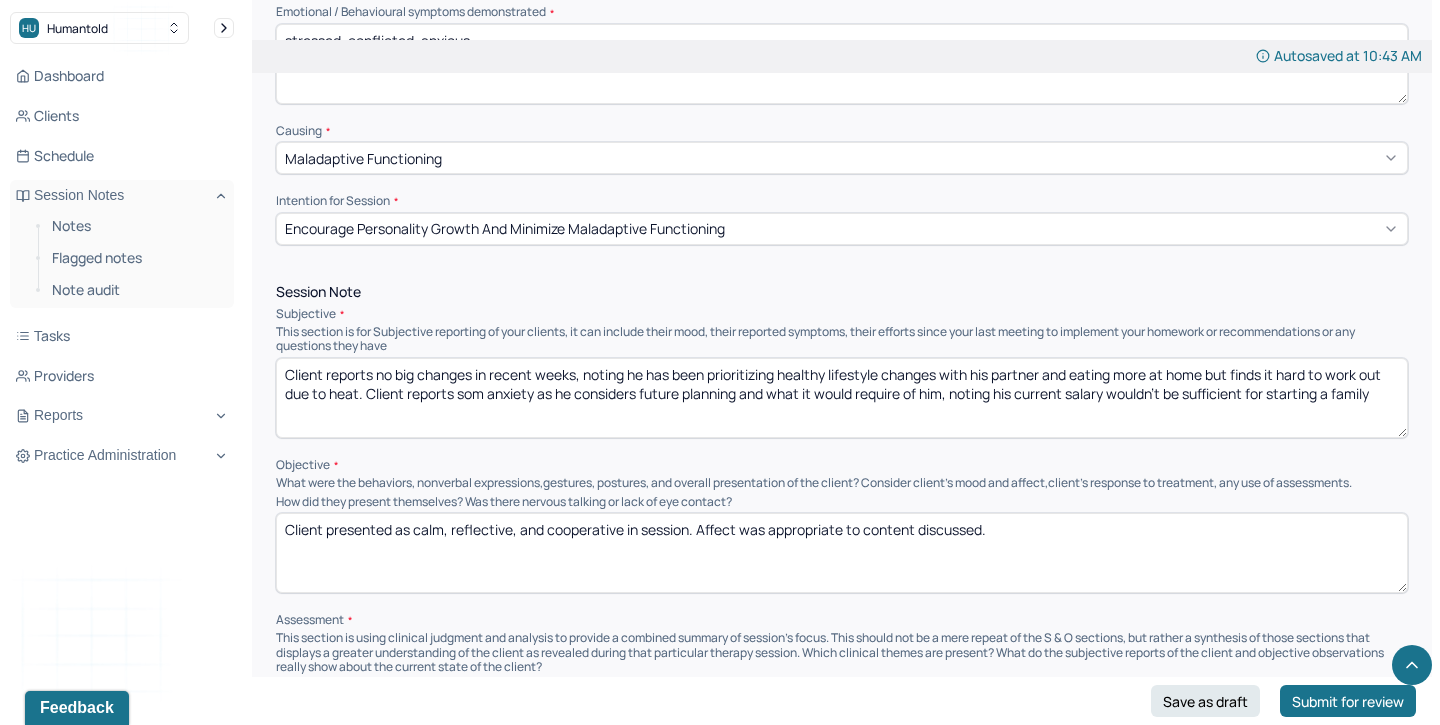 scroll, scrollTop: 1020, scrollLeft: 0, axis: vertical 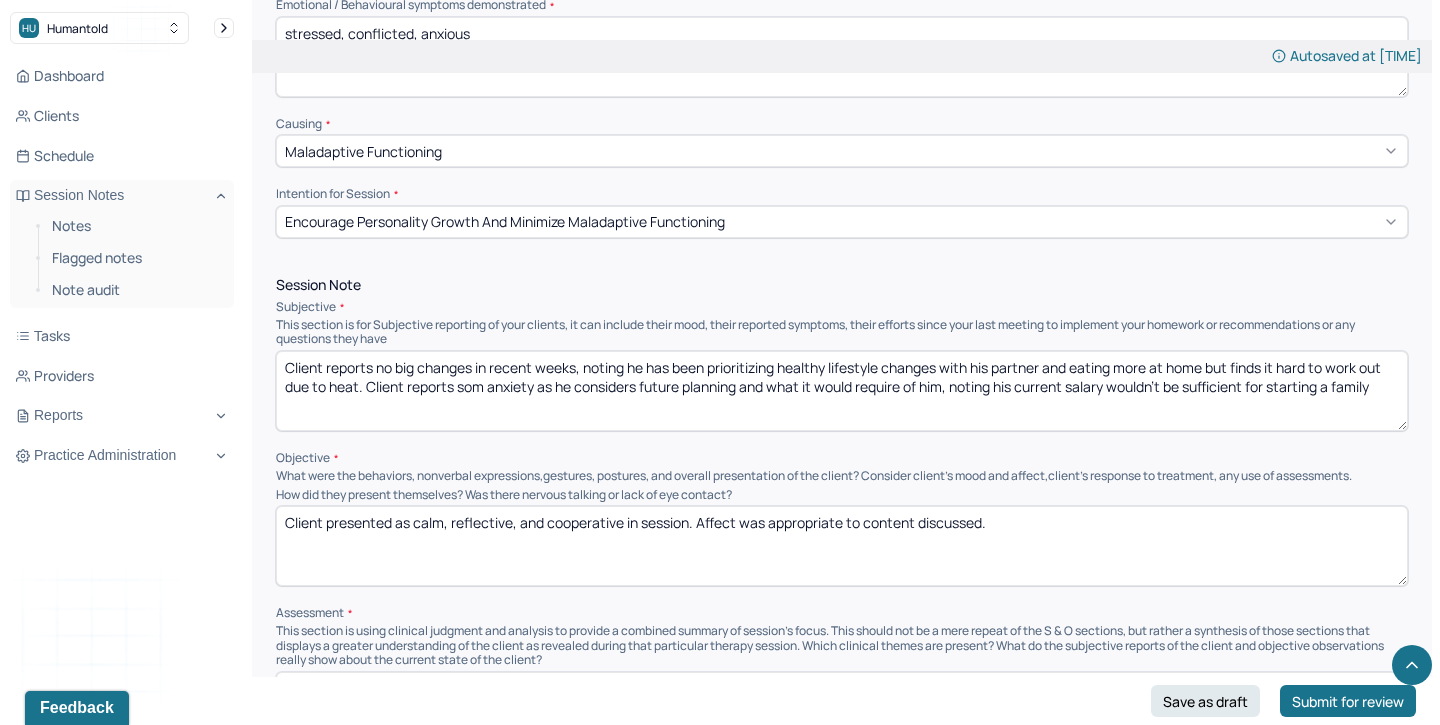 type on "stressed, conflicted, anxious" 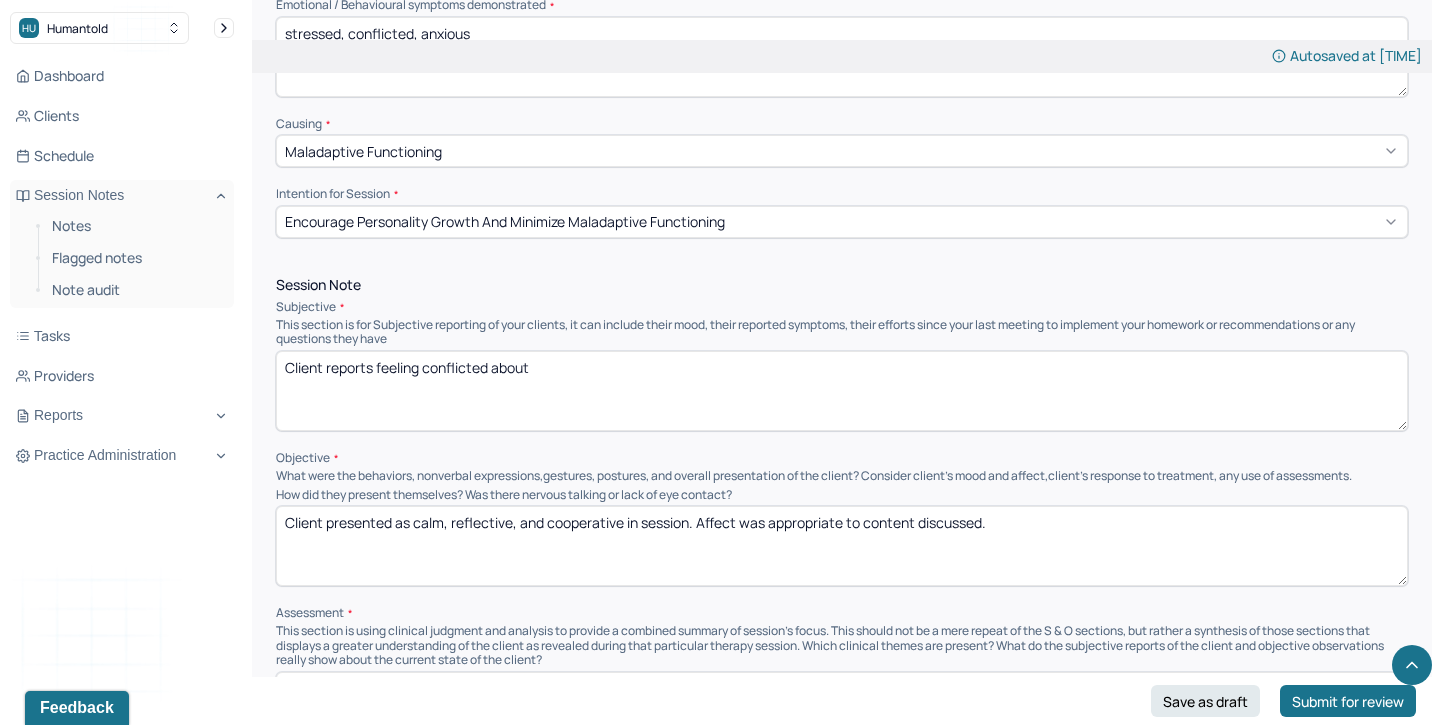 click on "Client reports feeling conlficted about" at bounding box center (842, 391) 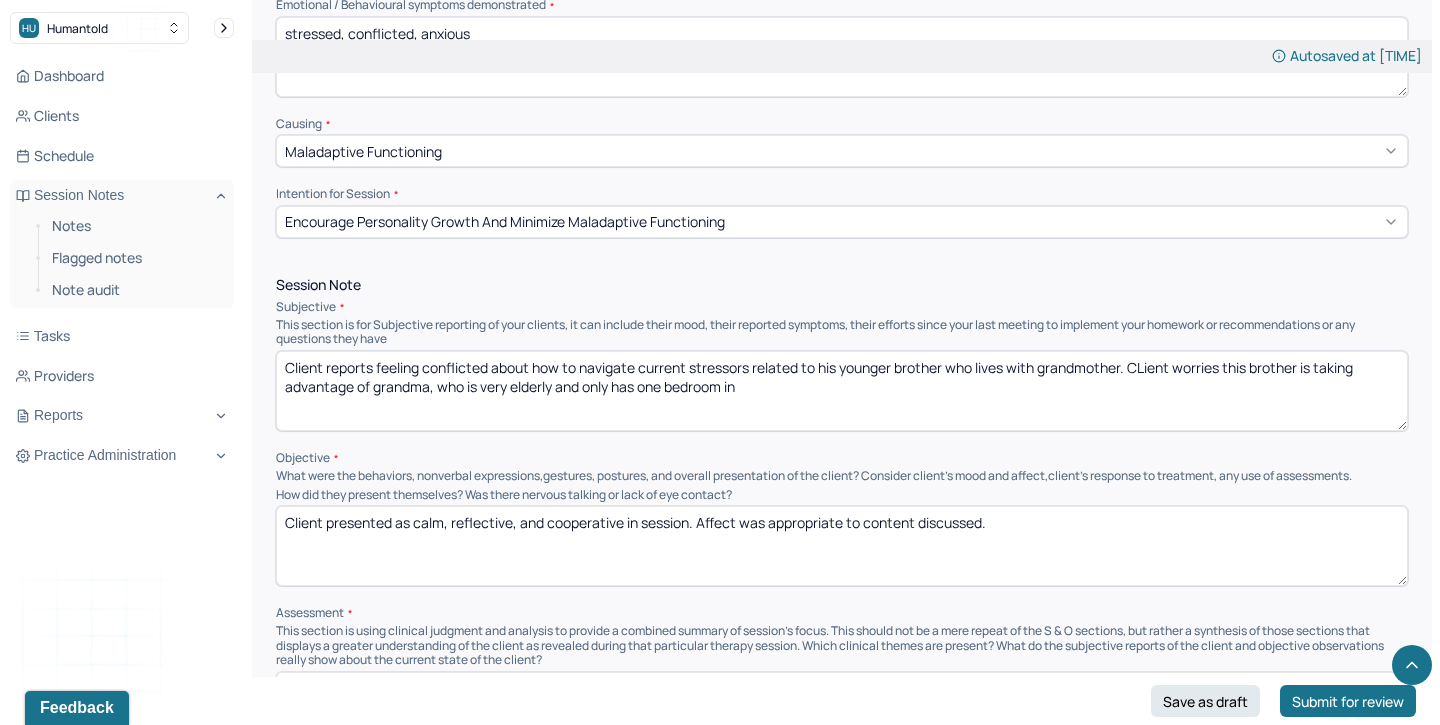 click on "Client reports feeling conflicted about how to navigate current stressors related to his younger brother who lives with grandmother. CLient worries this brother is taking advantage of grandma, who is very elderly and only has one bedroom in a boarding house she rents. Brother has been staying in the same room, hasnt been helping financially, and is often unreliable when client asks him to help with tasks related to grandmother, such as driving her to and from appointments, buying food, etc. CLient doesnt want to get too involved b" at bounding box center [842, 391] 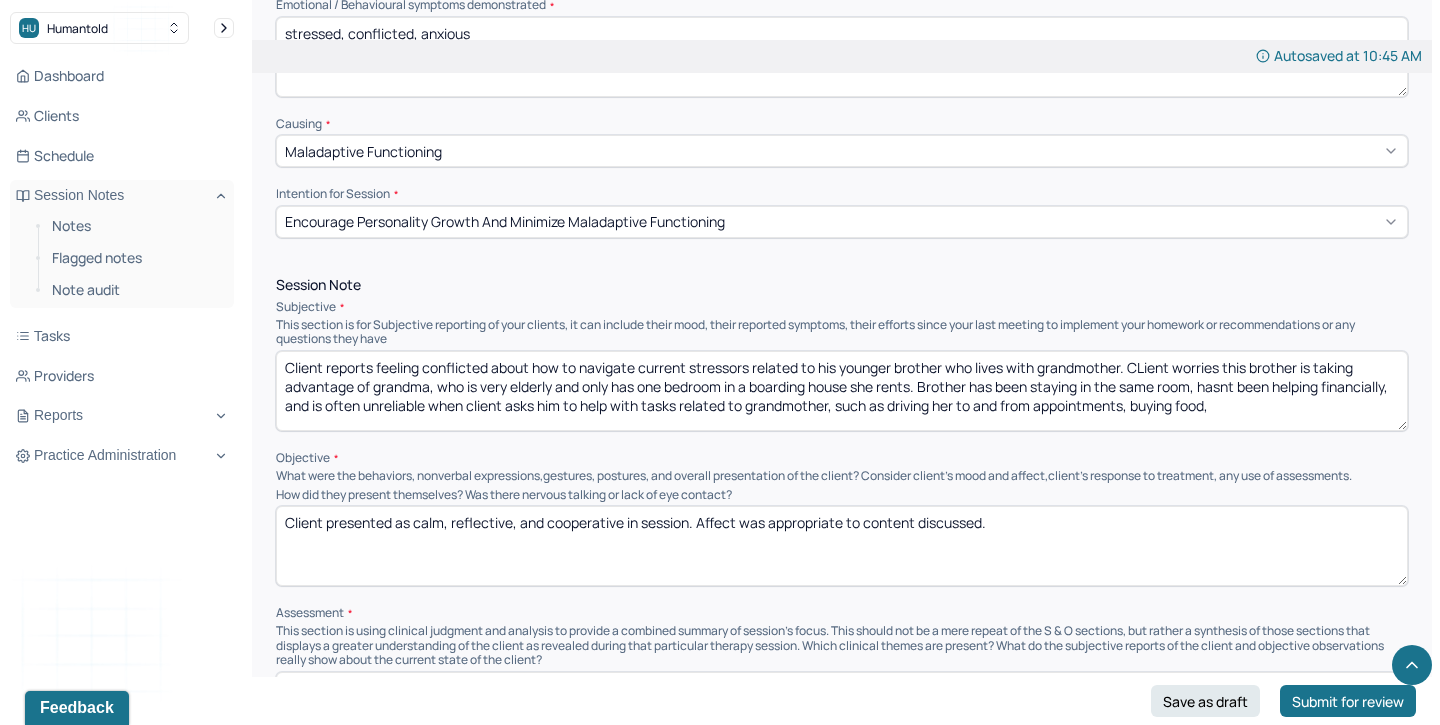 click on "Client reports feeling conflicted about how to navigate current stressors related to his younger brother who lives with grandmother. CLient worries this brother is taking advantage of grandma, who is very elderly and only has one bedroom in a boarding house she rents. Brother has been staying in the same room, hasnt been helping financially, and is often unreliable when client asks him to help with tasks related to grandmother, such as fricing her to and from appointments, buying food," at bounding box center (842, 391) 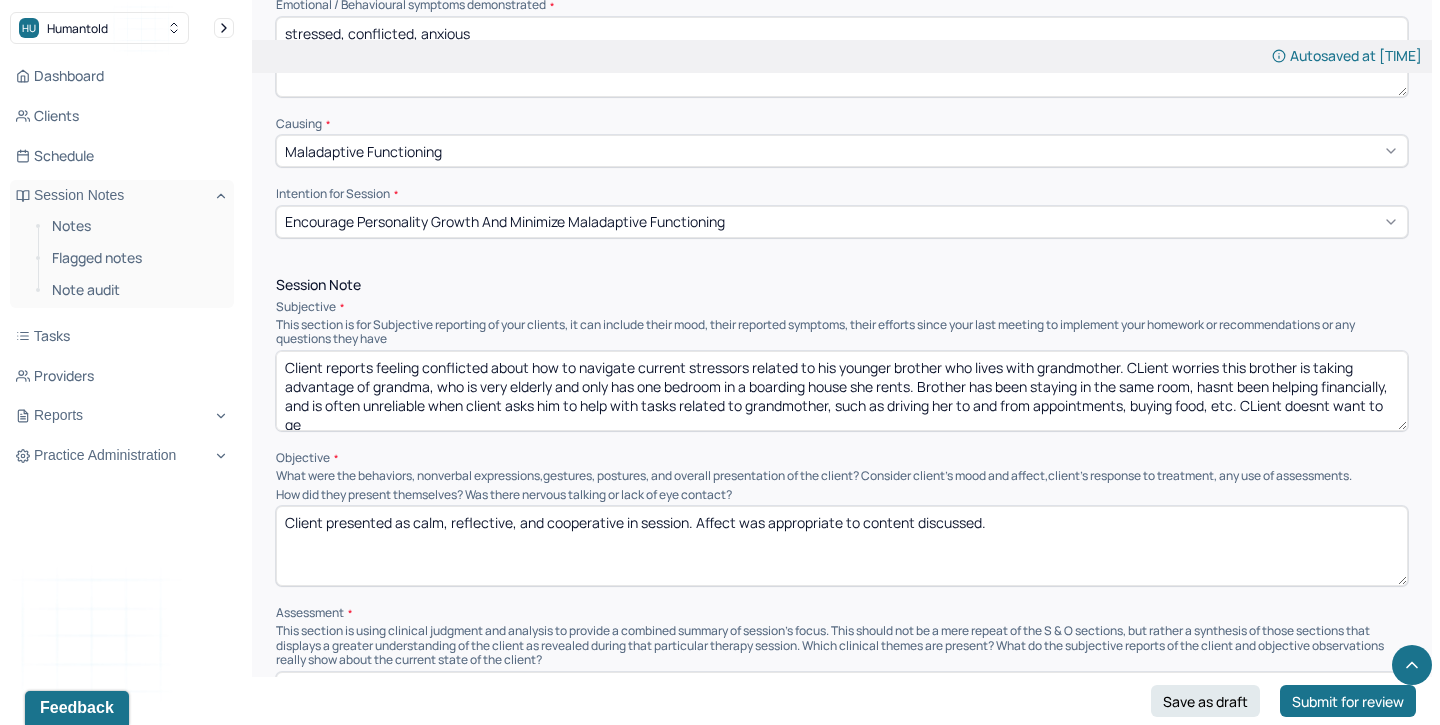 scroll, scrollTop: 3, scrollLeft: 0, axis: vertical 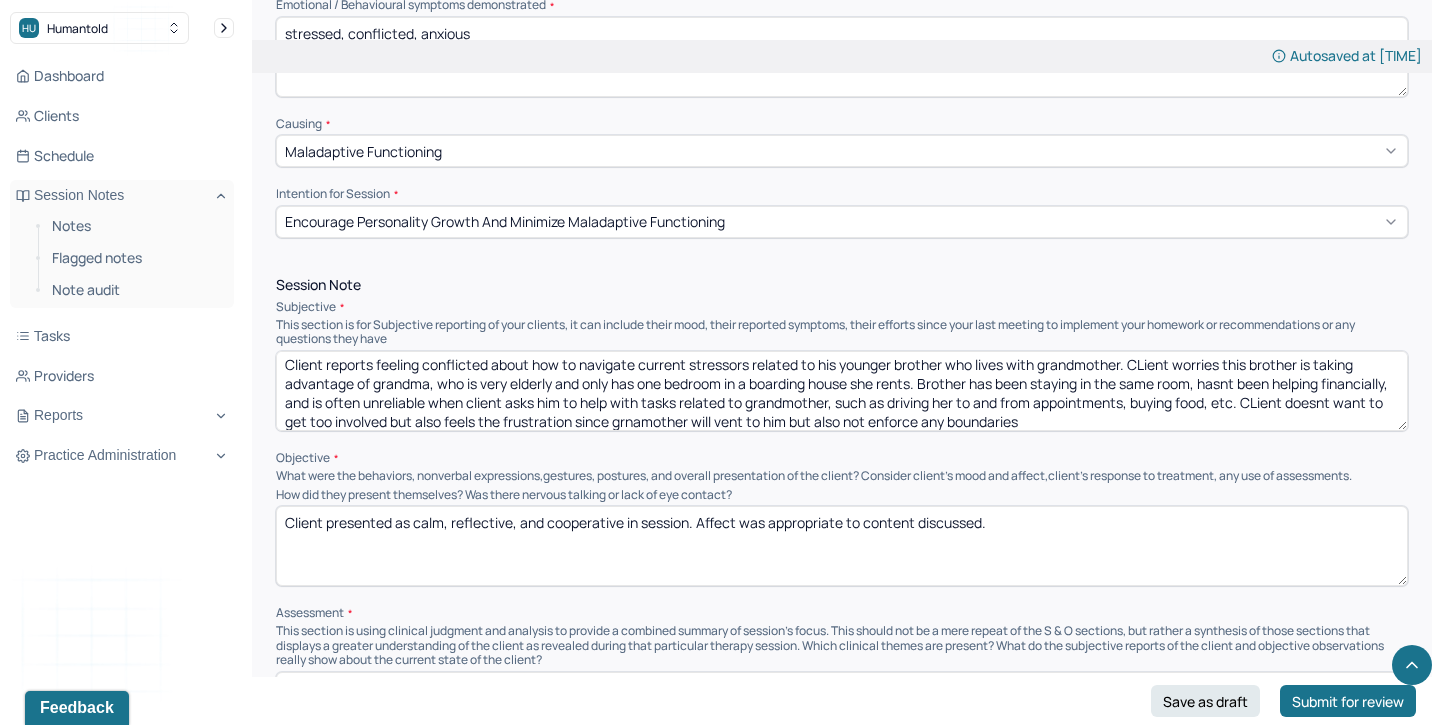 click on "Client reports feeling conflicted about how to navigate current stressors related to his younger brother who lives with grandmother. CLient worries this brother is taking advantage of grandma, who is very elderly and only has one bedroom in a boarding house she rents. Brother has been staying in the same room, hasnt been helping financially, and is often unreliable when client asks him to help with tasks related to grandmother, such as driving her to and from appointments, buying food, etc. CLient doesnt want to get too involved but also feels the frustration since grnamother will vent to him but also not enforce any boundaries" at bounding box center (842, 391) 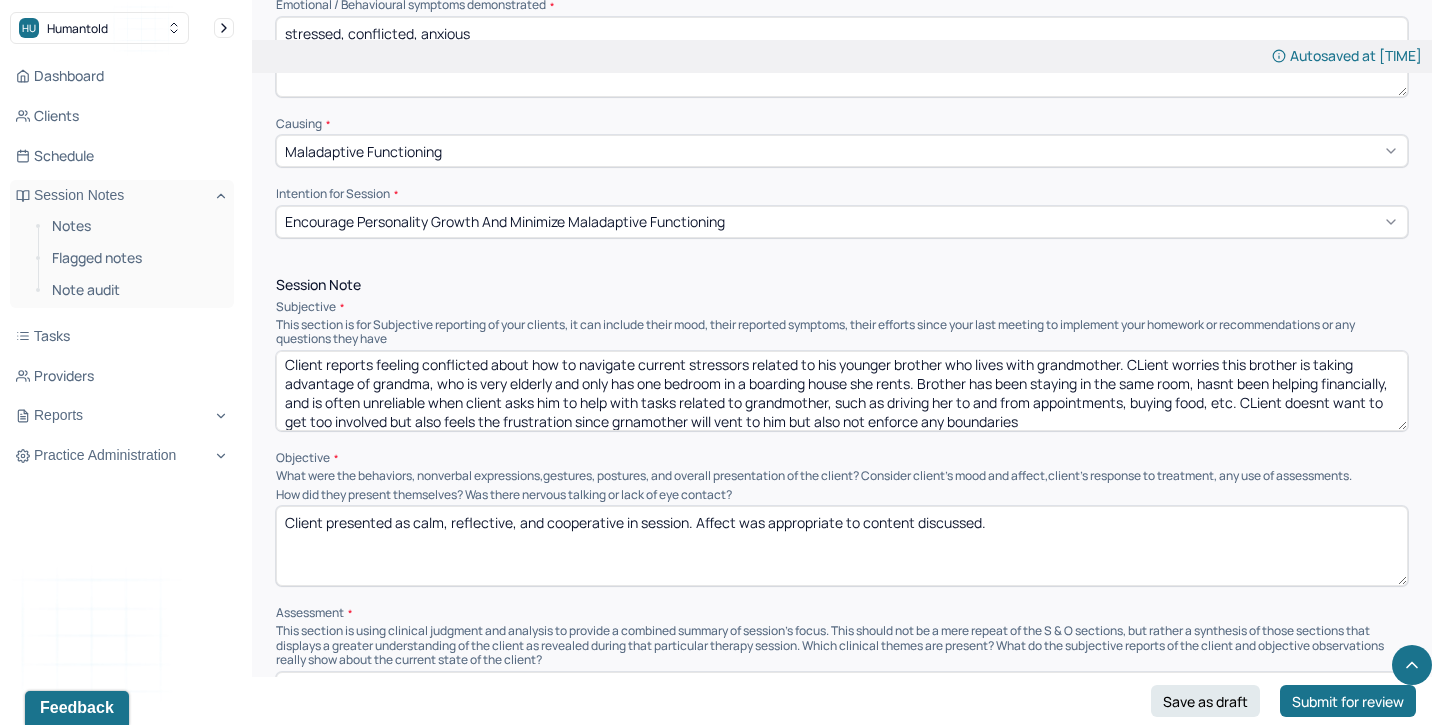 type on "Client reports feeling conflicted about how to navigate current stressors related to his younger brother who lives with grandmother. CLient worries this brother is taking advantage of grandma, who is very elderly and only has one bedroom in a boarding house she rents. Brother has been staying in the same room, hasnt been helping financially, and is often unreliable when client asks him to help with tasks related to grandmother, such as driving her to and from appointments, buying food, etc. CLient doesnt want to get too involved but also feels the frustration since grnamother will vent to him but also not enforce any boundaries" 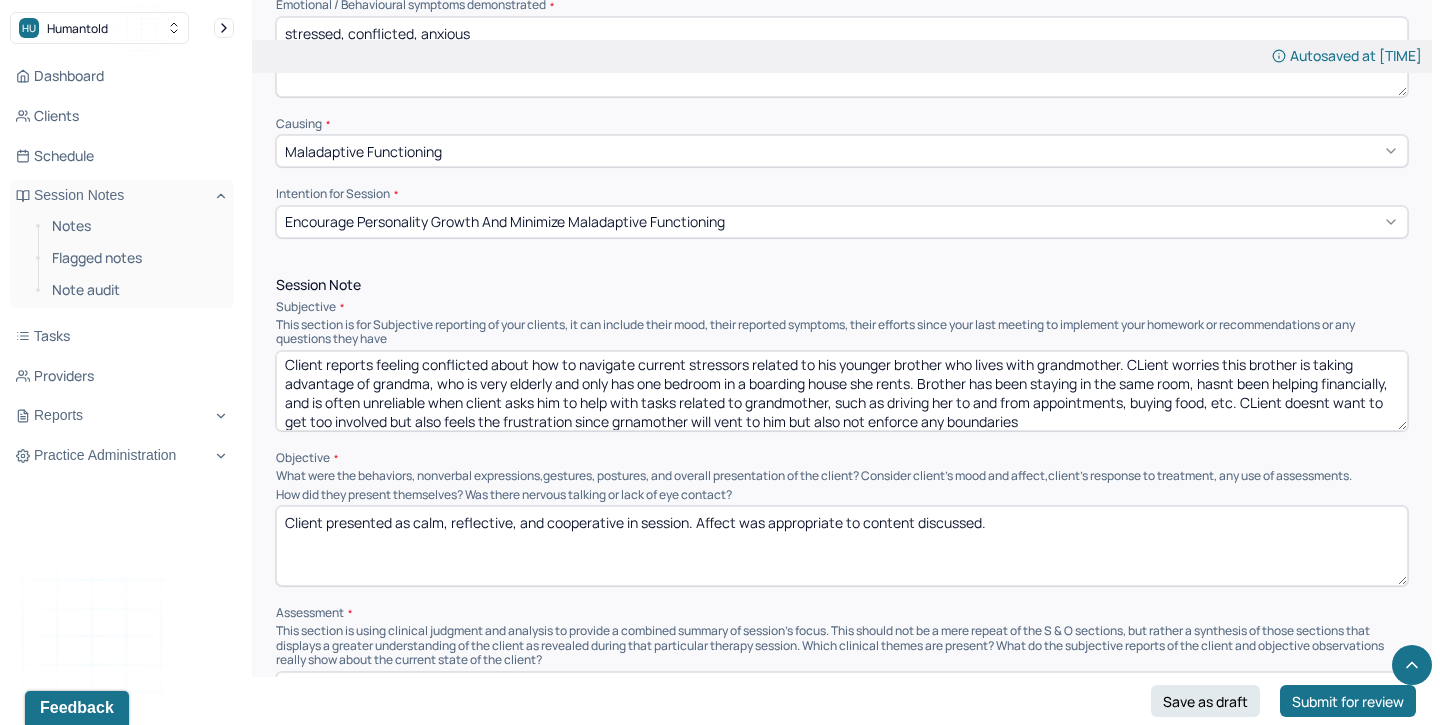click on "Client presented as calm, reflective, and cooperative in session. Affect was appropriate to content discussed." at bounding box center (842, 546) 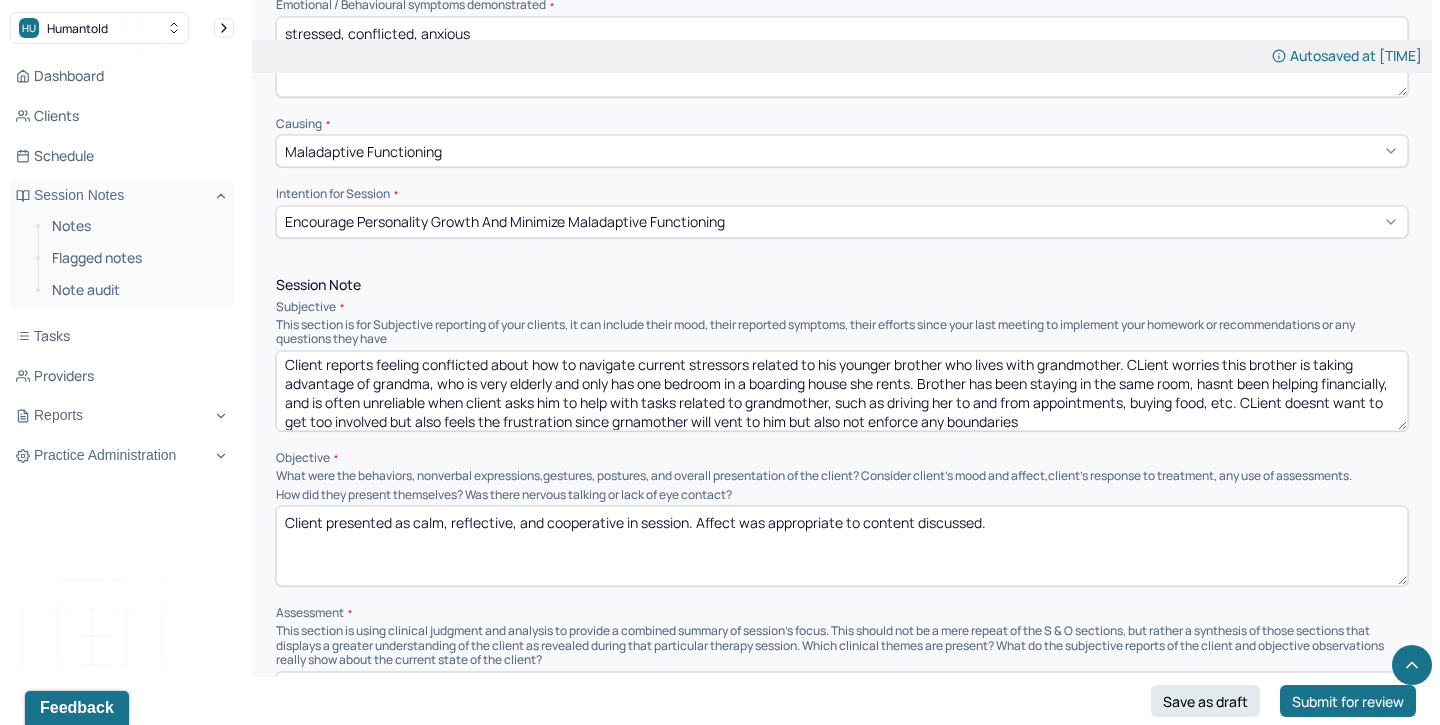 click on "Client presented as calm, reflective, and cooperative in session. Affect was appropriate to content discussed." at bounding box center [842, 546] 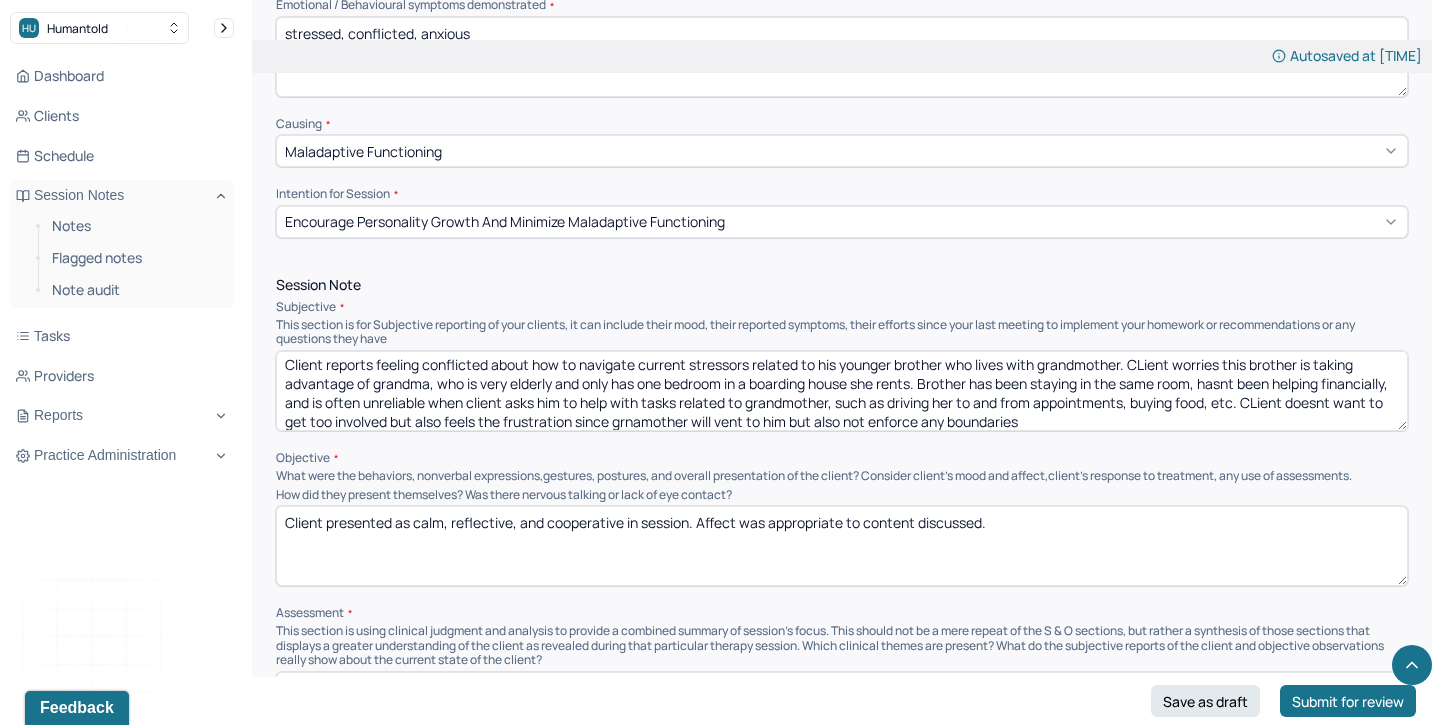 paste on "appeared emotionally burdened during session and expressed concern with a serious and thoughtful tone. Affect was consistent with reported frustration and internal conflict. Client demonstrated insight into the family dynamics and ability to consider multiple perspectives while exploring possible paths forward." 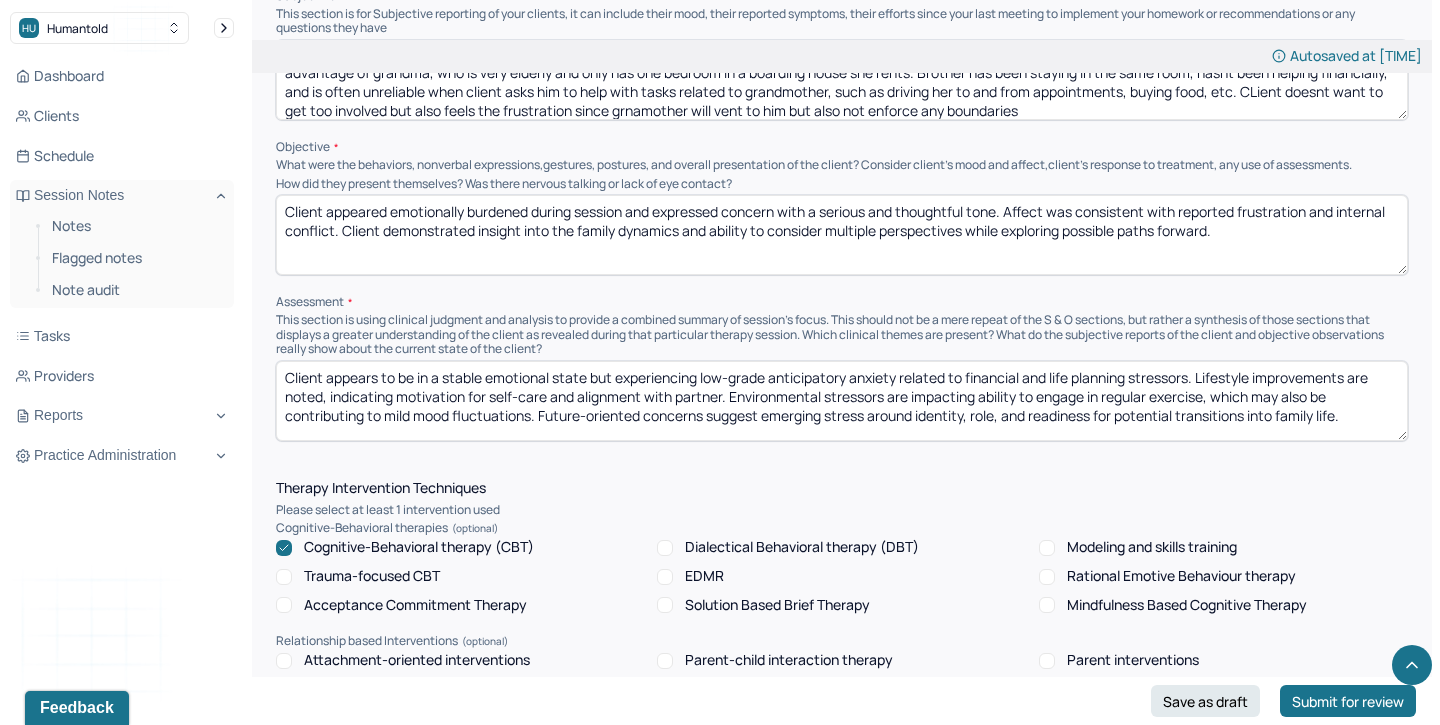 scroll, scrollTop: 1336, scrollLeft: 0, axis: vertical 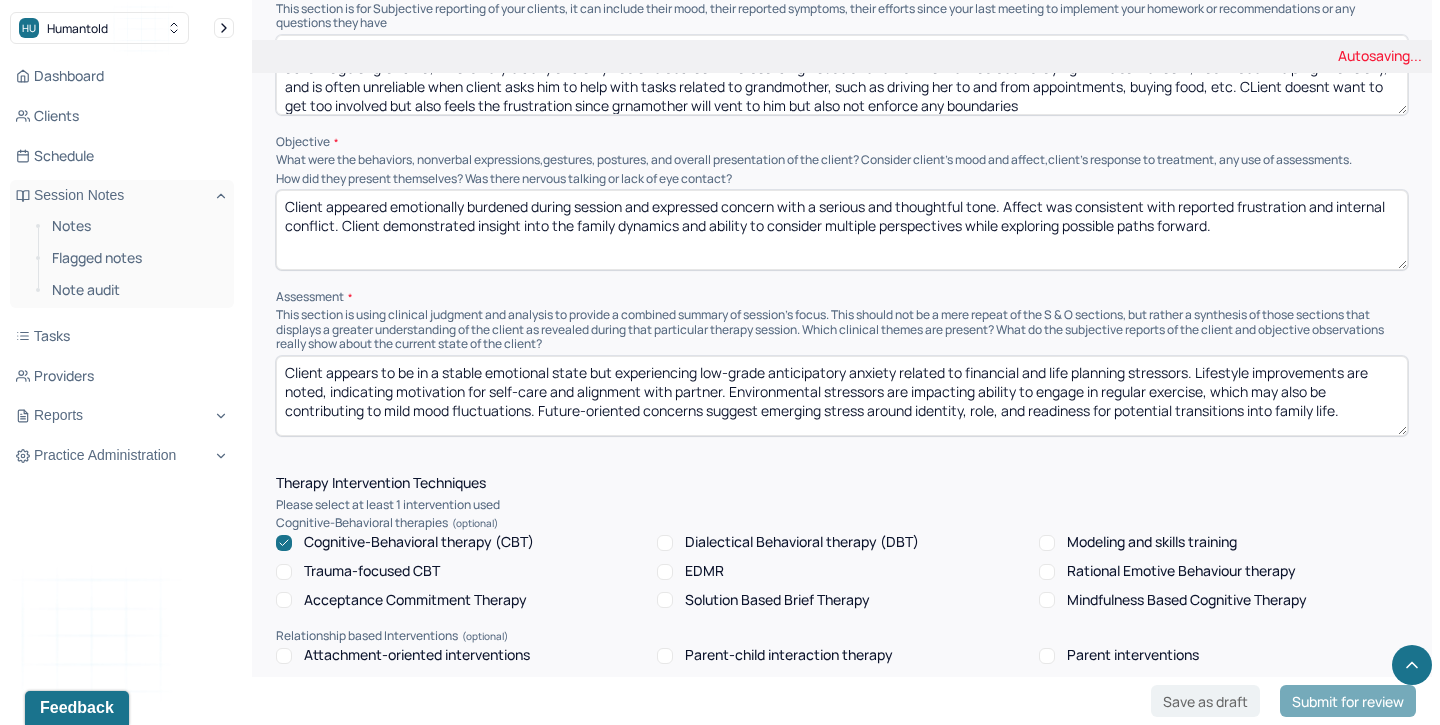 type on "Client appeared emotionally burdened during session and expressed concern with a serious and thoughtful tone. Affect was consistent with reported frustration and internal conflict. Client demonstrated insight into the family dynamics and ability to consider multiple perspectives while exploring possible paths forward." 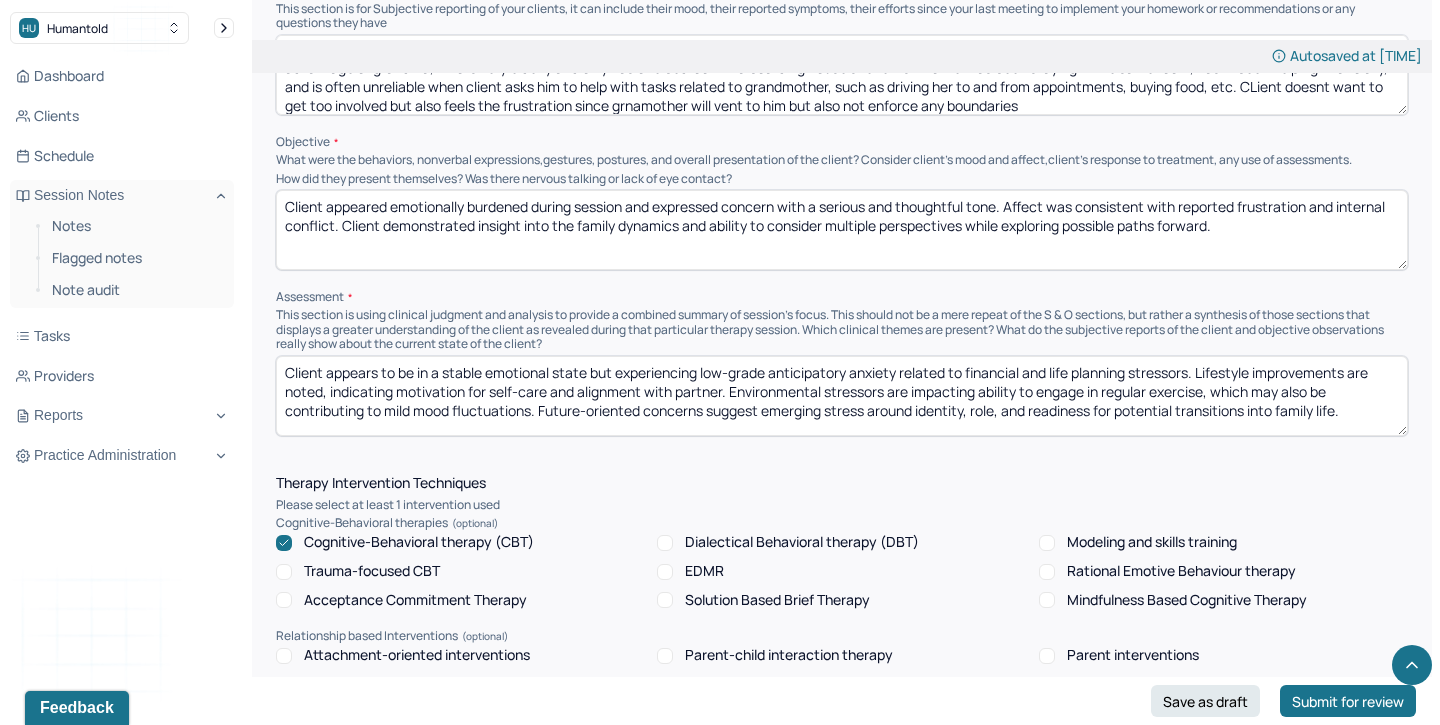 click on "Client appears to be in a stable emotional state but experiencing low-grade anticipatory anxiety related to financial and life planning stressors. Lifestyle improvements are noted, indicating motivation for self-care and alignment with partner. Environmental stressors are impacting ability to engage in regular exercise, which may also be contributing to mild mood fluctuations. Future-oriented concerns suggest emerging stress around identity, role, and readiness for potential transitions into family life." at bounding box center (842, 396) 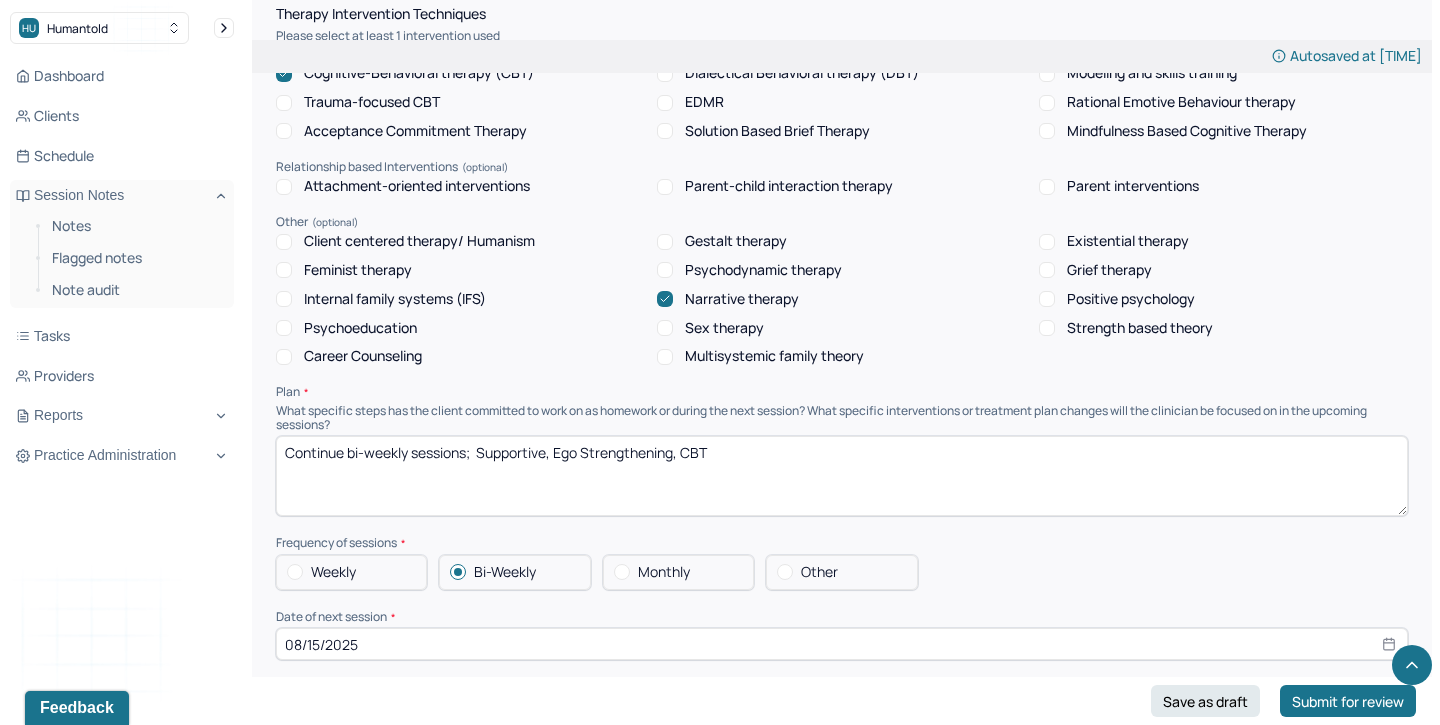 scroll, scrollTop: 1927, scrollLeft: 0, axis: vertical 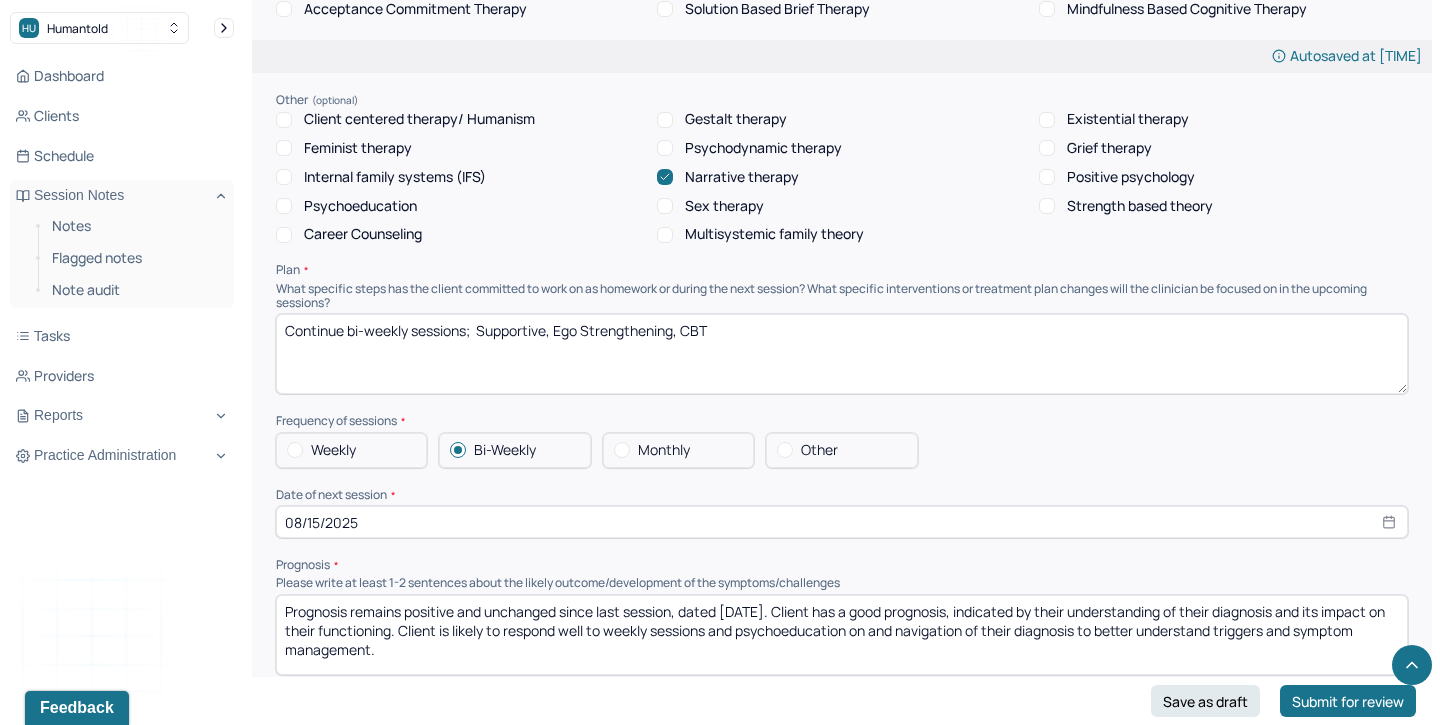 type 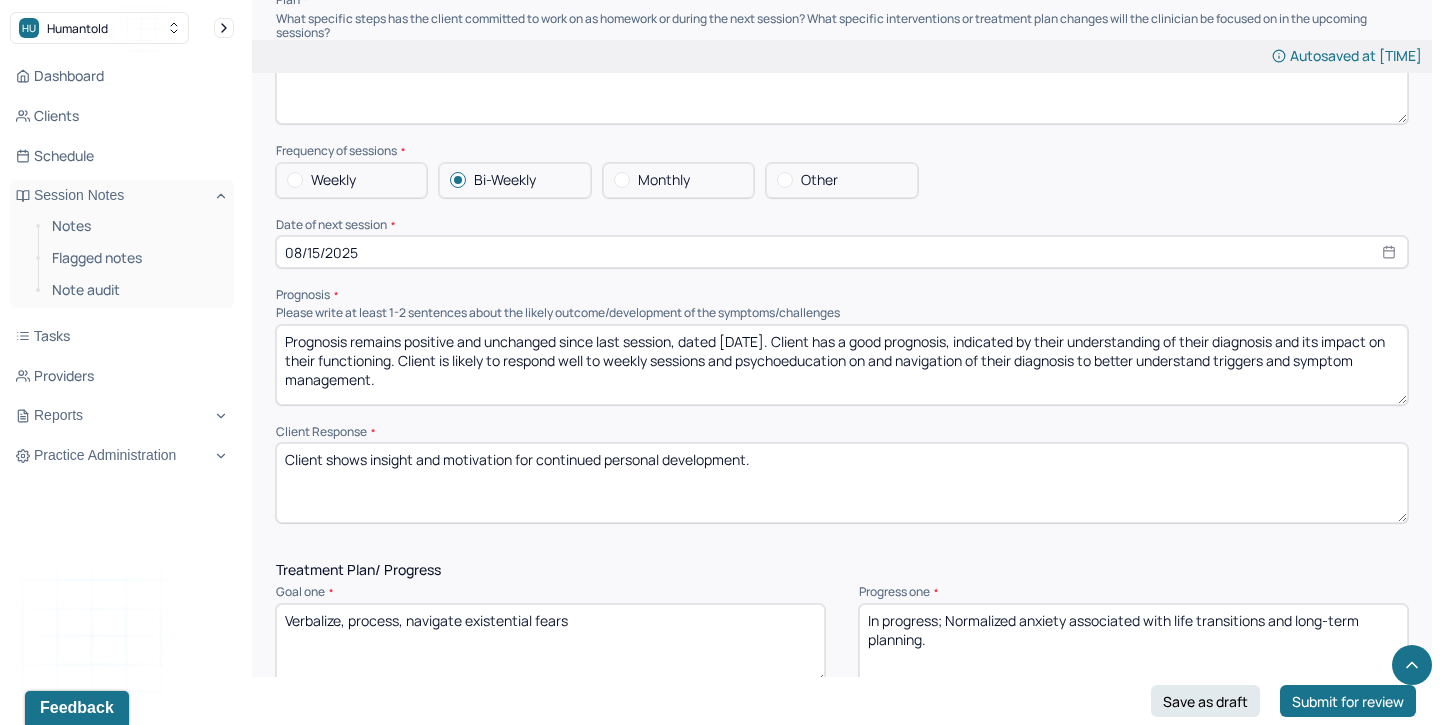 scroll, scrollTop: 2217, scrollLeft: 0, axis: vertical 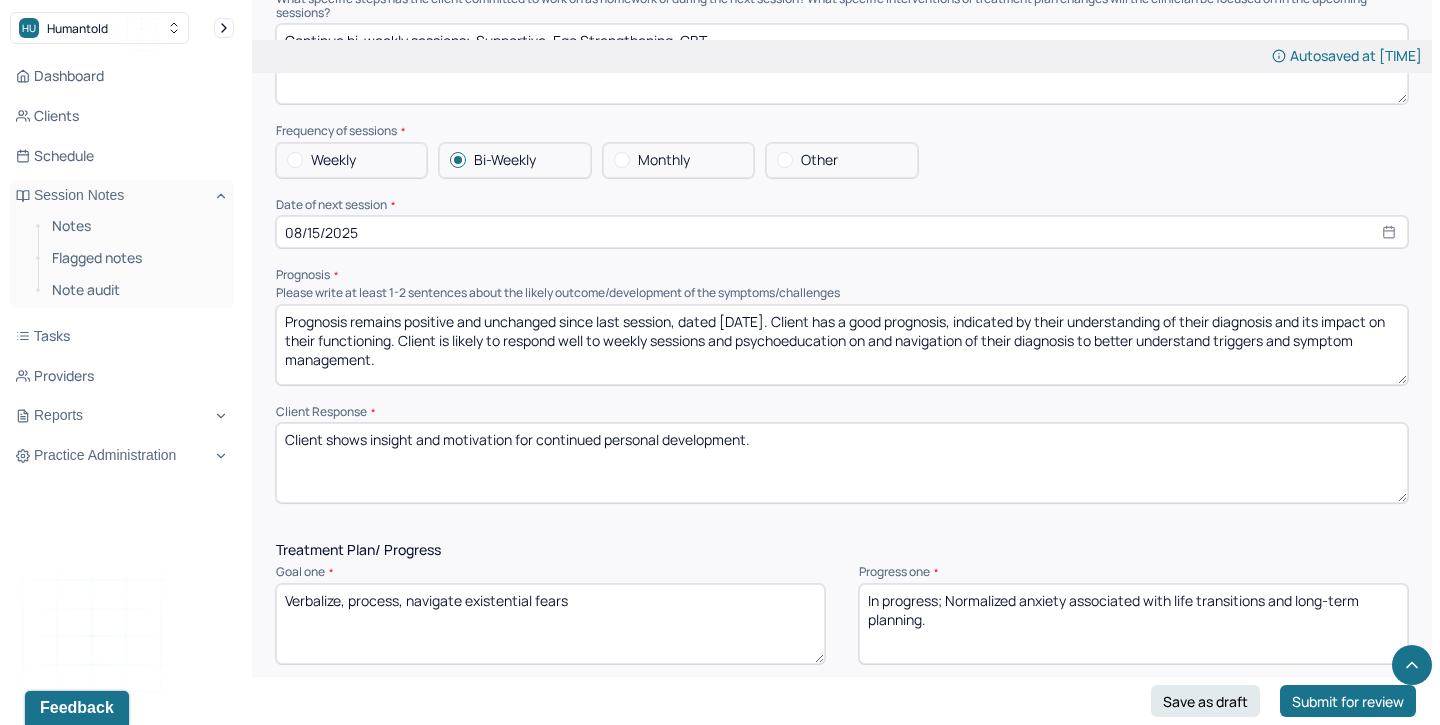 drag, startPoint x: 793, startPoint y: 434, endPoint x: 330, endPoint y: 424, distance: 463.10797 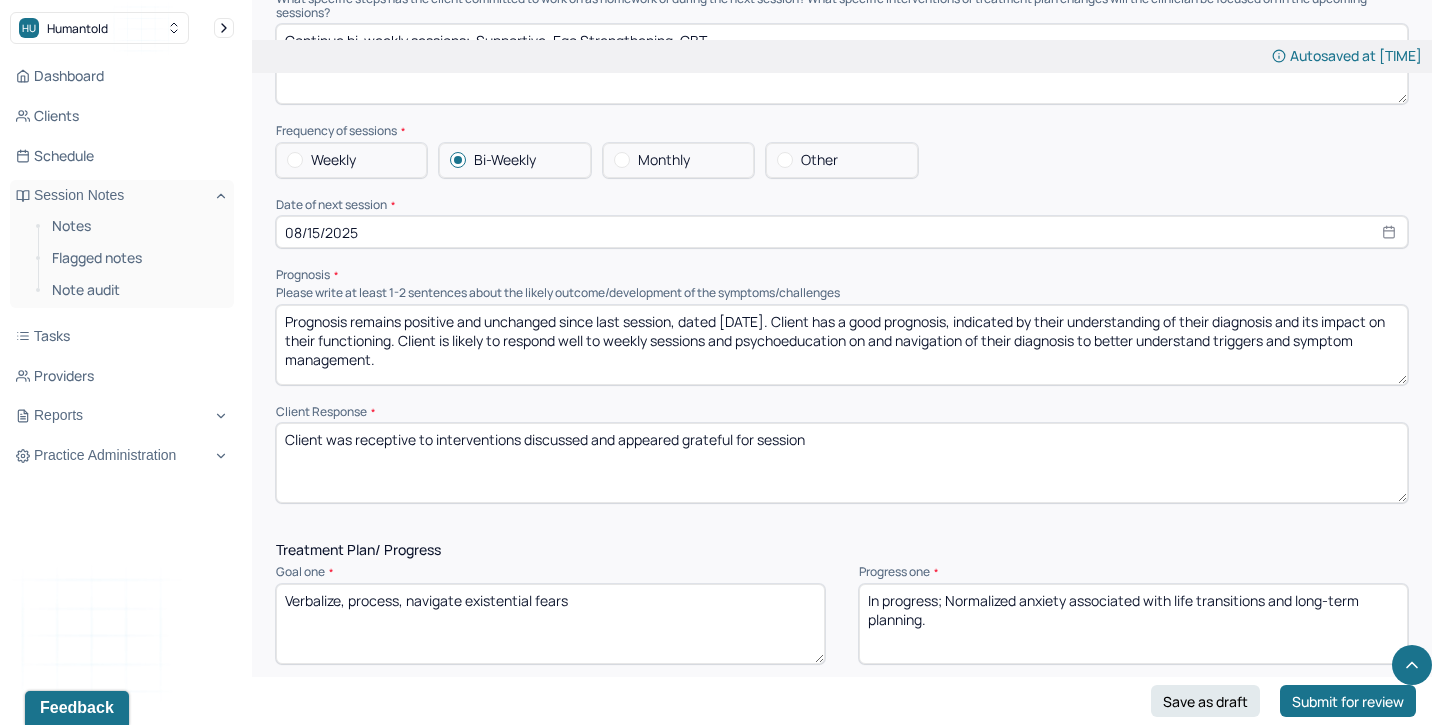 type on "Client was receptive to interventions discussed and appeared grateful for session" 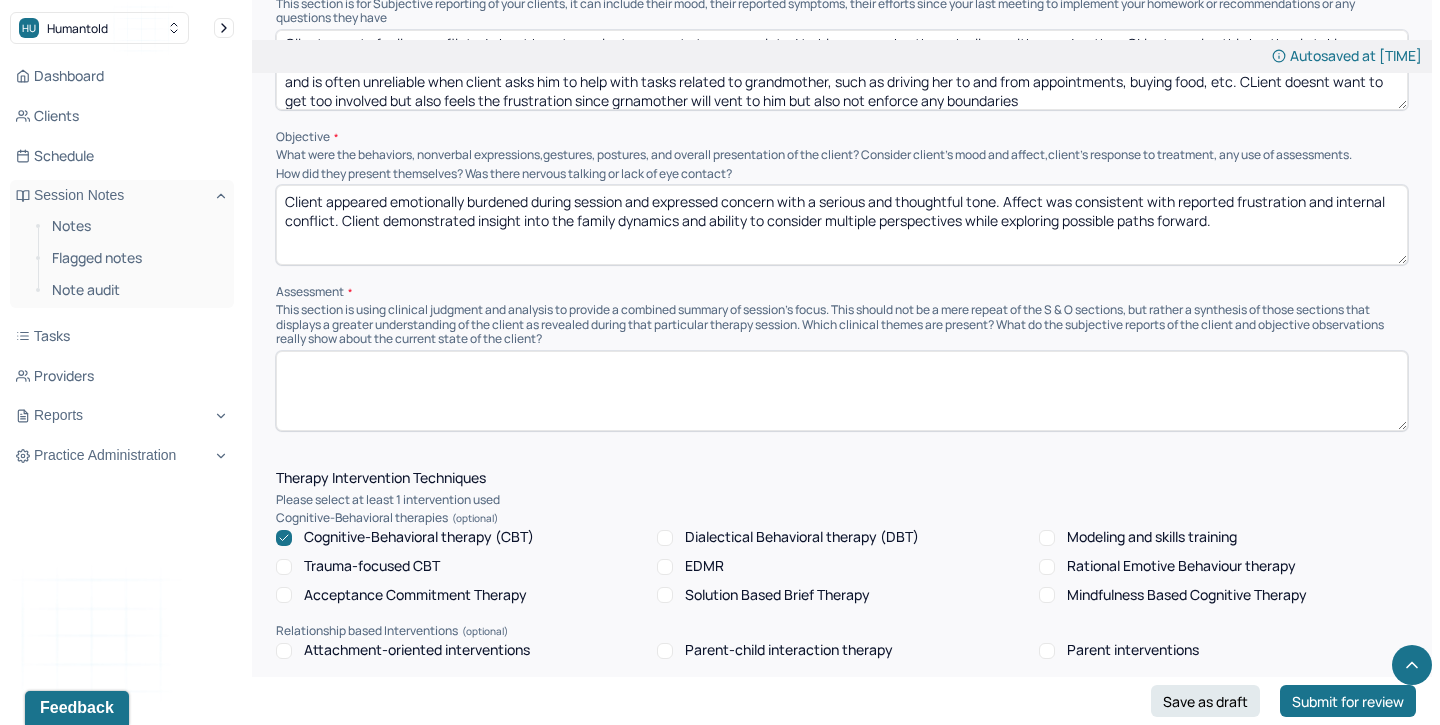 scroll, scrollTop: 1332, scrollLeft: 0, axis: vertical 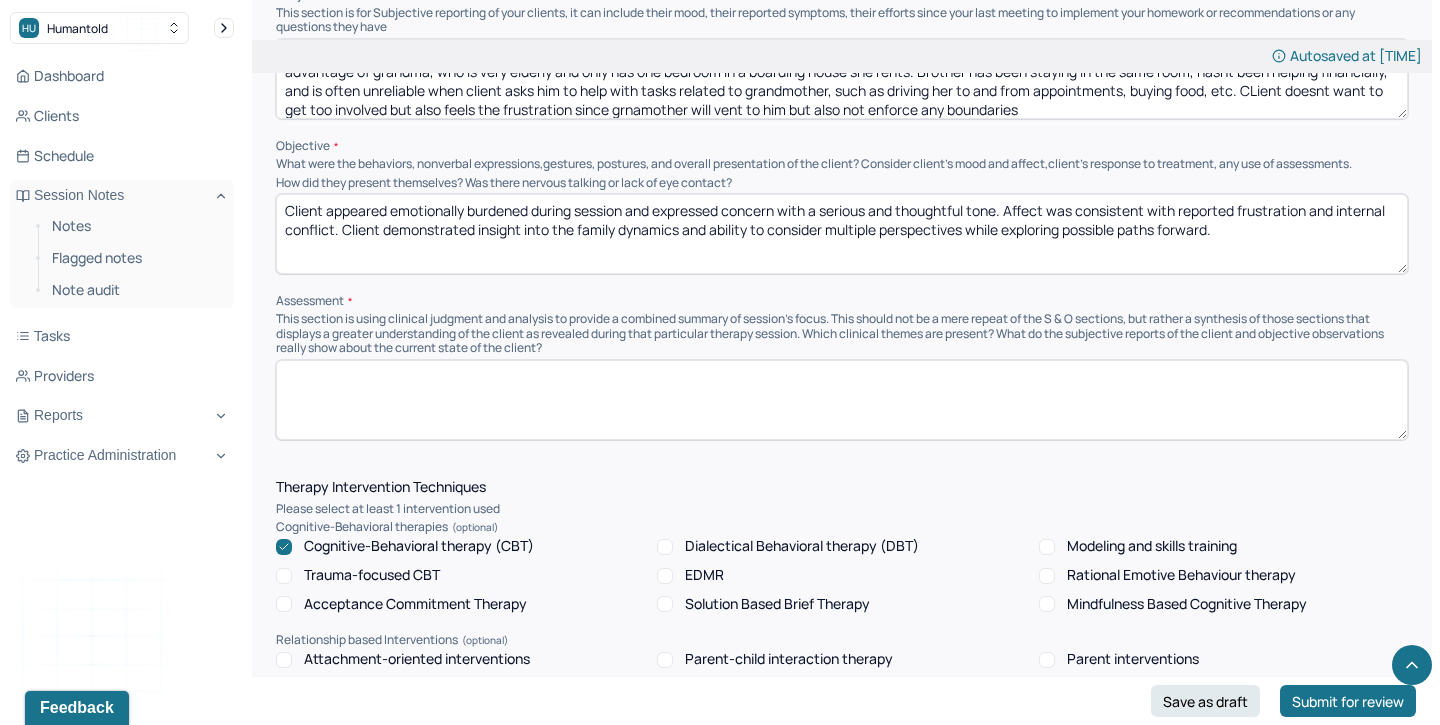 click at bounding box center (842, 400) 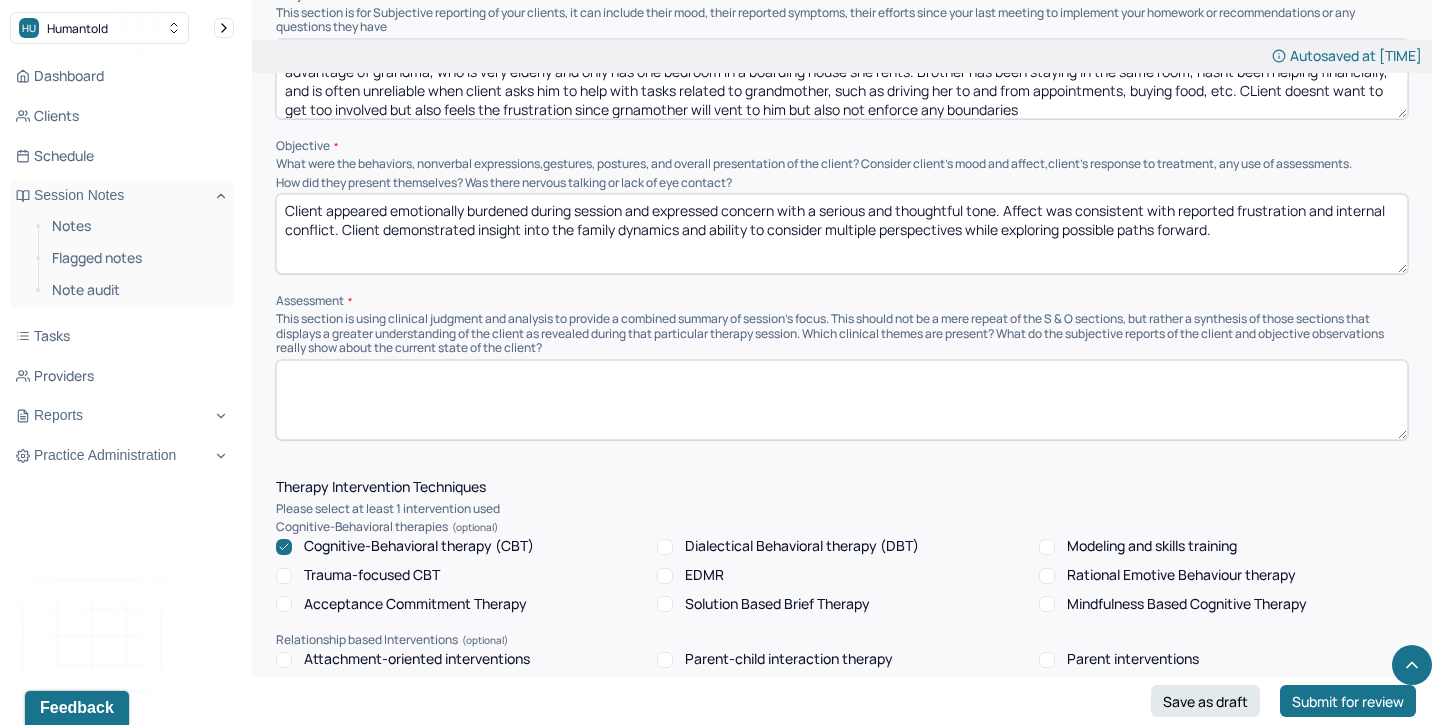 paste on "Client is navigating a complicated family dynamic involving feelings of responsibility, frustration, and helplessness. The stress appears to be contributing to emotional fatigue. Client demonstrates a strong sense of duty and care for his grandmother, but is struggling with role ambiguity and unclear boundaries. The absence of assertive boundary setting from the grandmother and unreliability of the brother contribute to client’s emotional distress and role strain." 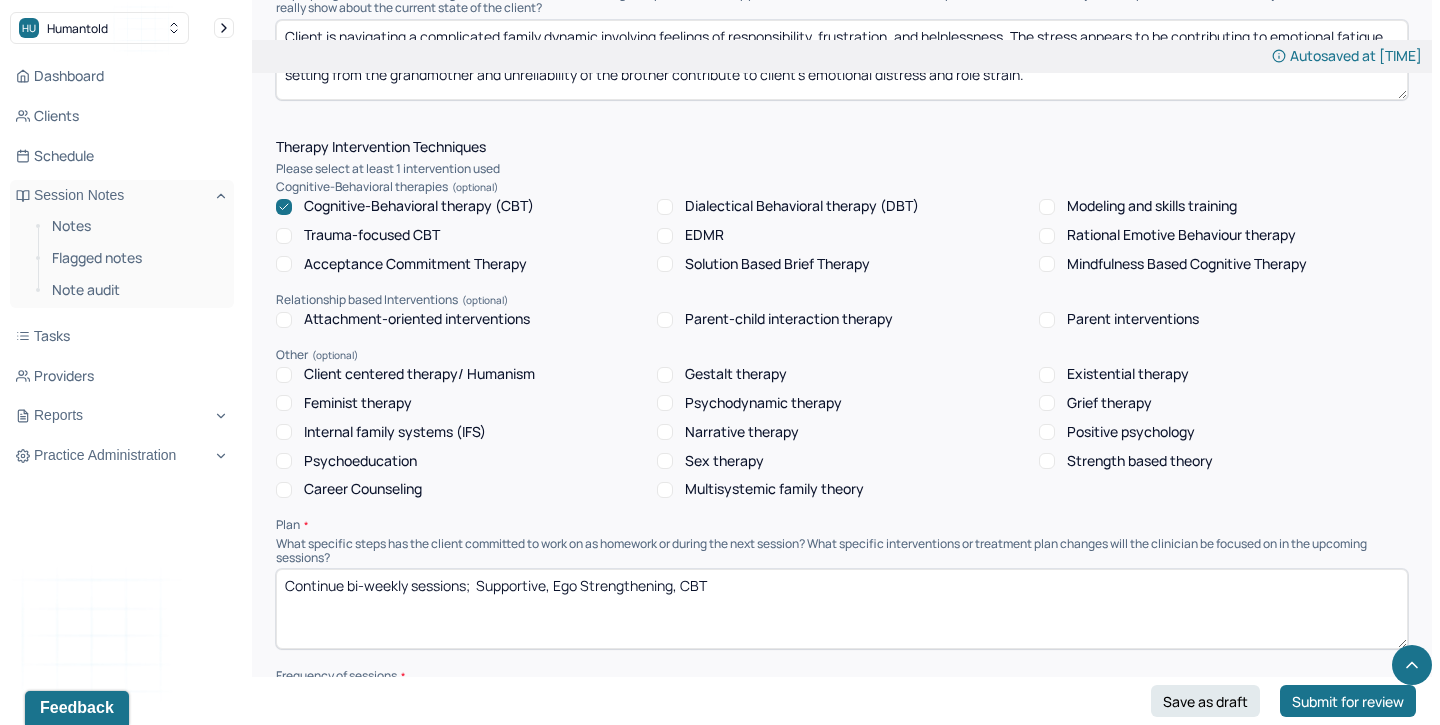 scroll, scrollTop: 1673, scrollLeft: 0, axis: vertical 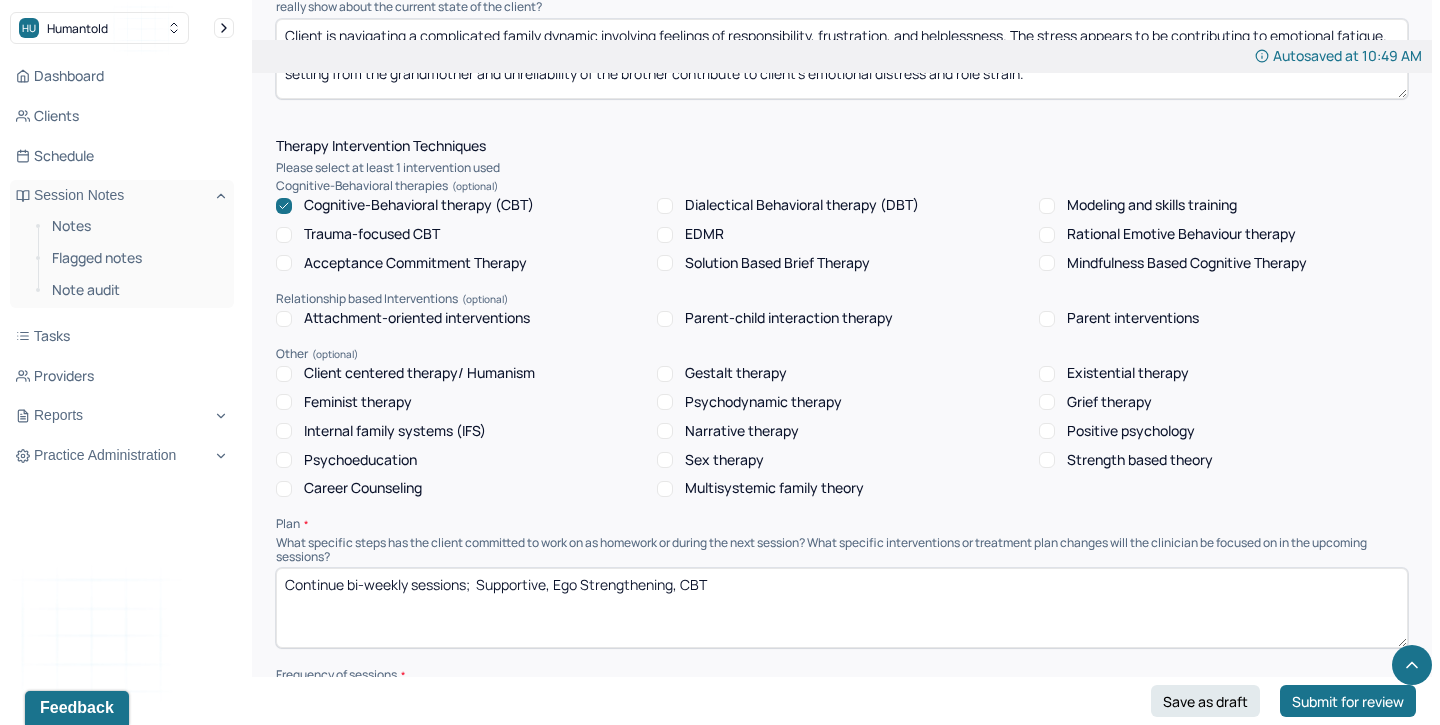 type on "Client is navigating a complicated family dynamic involving feelings of responsibility, frustration, and helplessness. The stress appears to be contributing to emotional fatigue. Client demonstrates a strong sense of duty and care for his grandmother, but is struggling with role ambiguity and unclear boundaries. The absence of assertive boundary setting from the grandmother and unreliability of the brother contribute to client’s emotional distress and role strain." 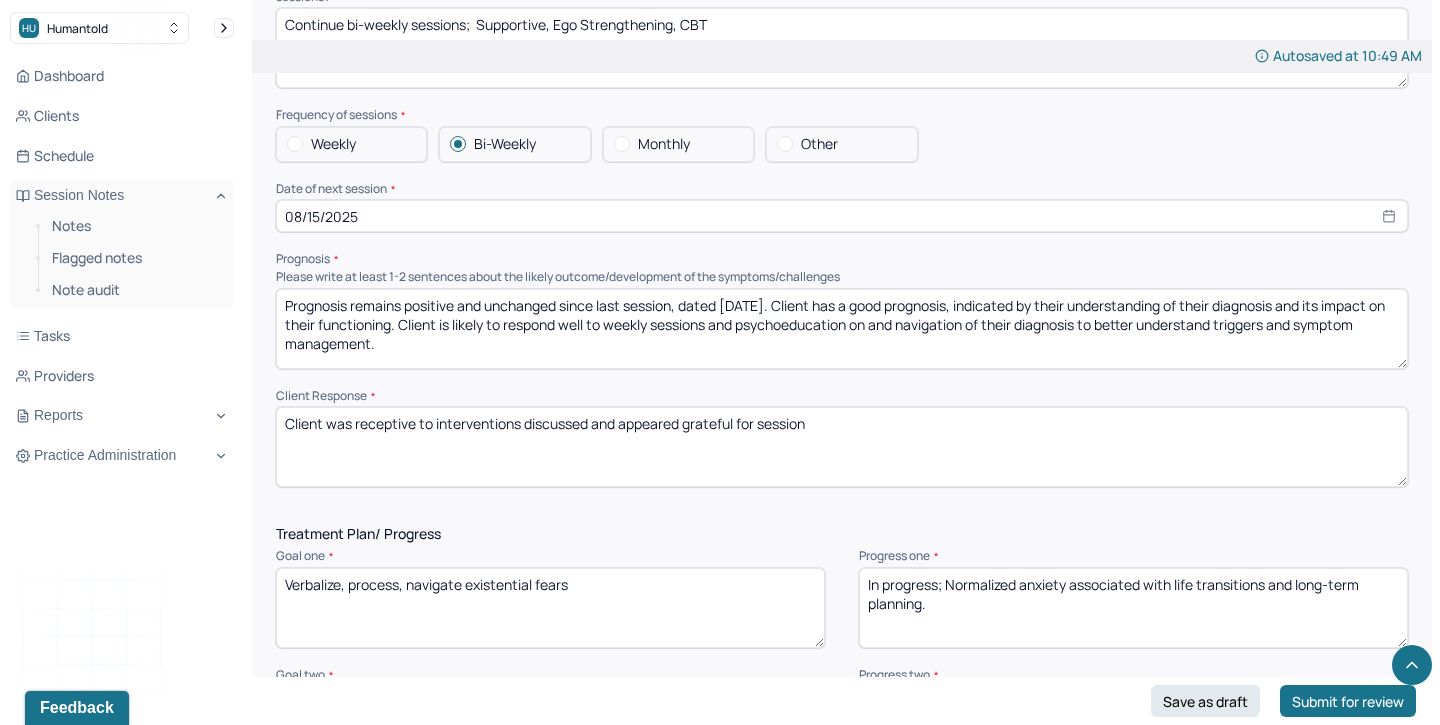 scroll, scrollTop: 2237, scrollLeft: 0, axis: vertical 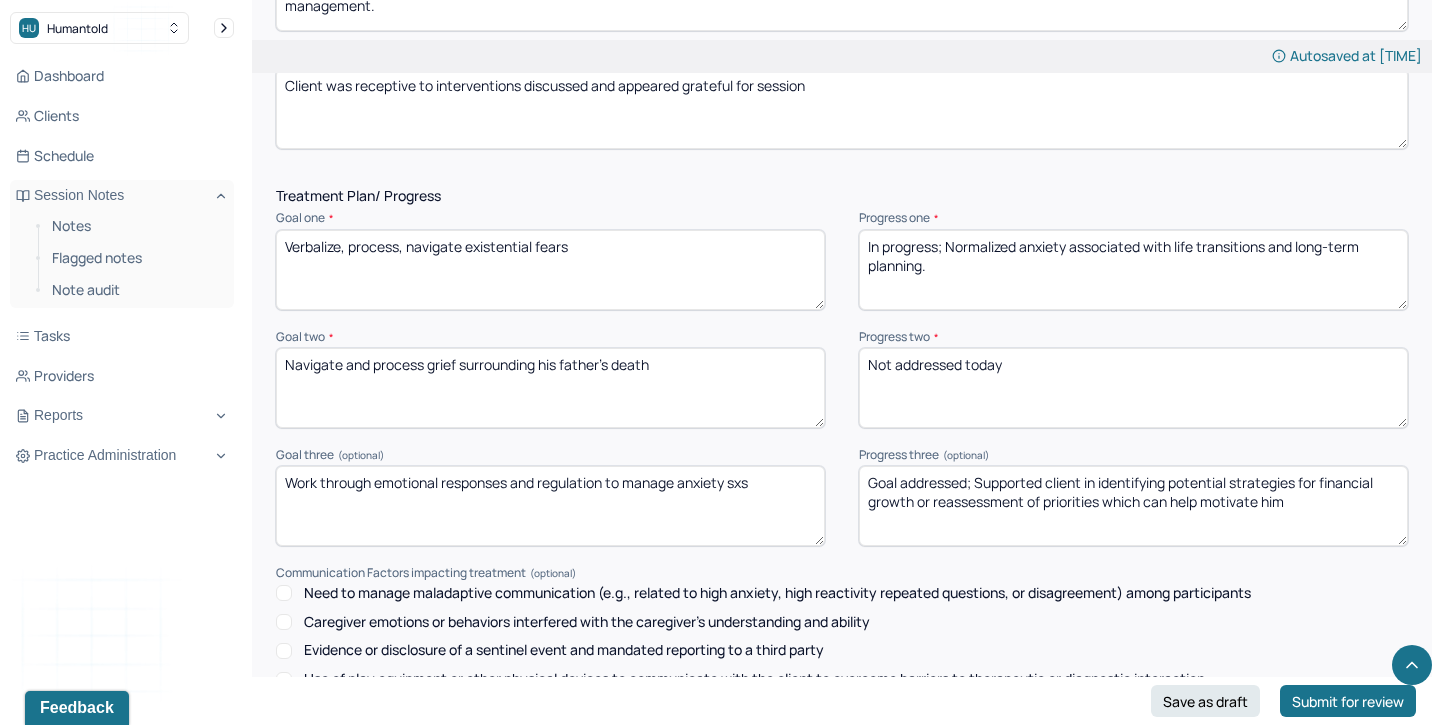 click on "Goal addressed; Supported client in identifying potential strategies for financial growth or reassessment of priorities which can help motivate him" at bounding box center [1133, 506] 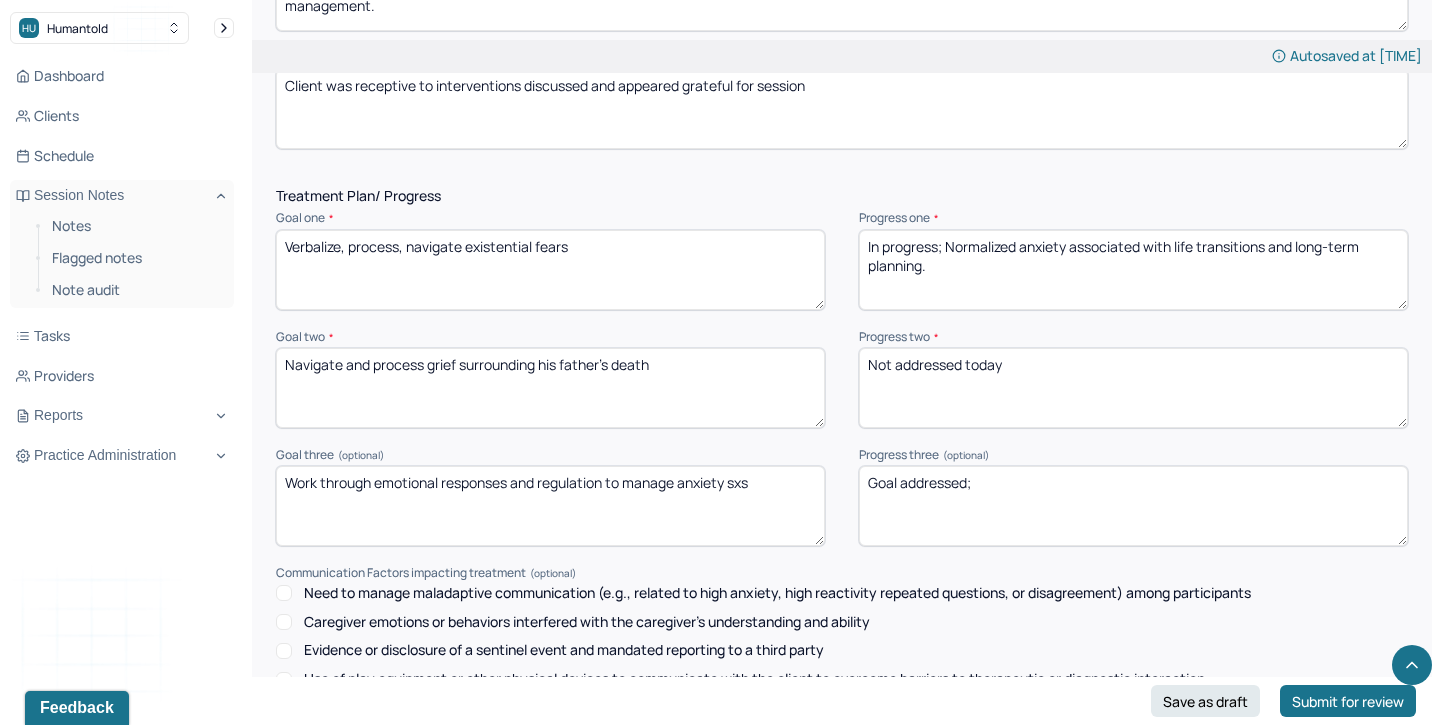 paste on "Explore communication strategies for client to express concerns with both grandmother and brother in a respectful but clear manner." 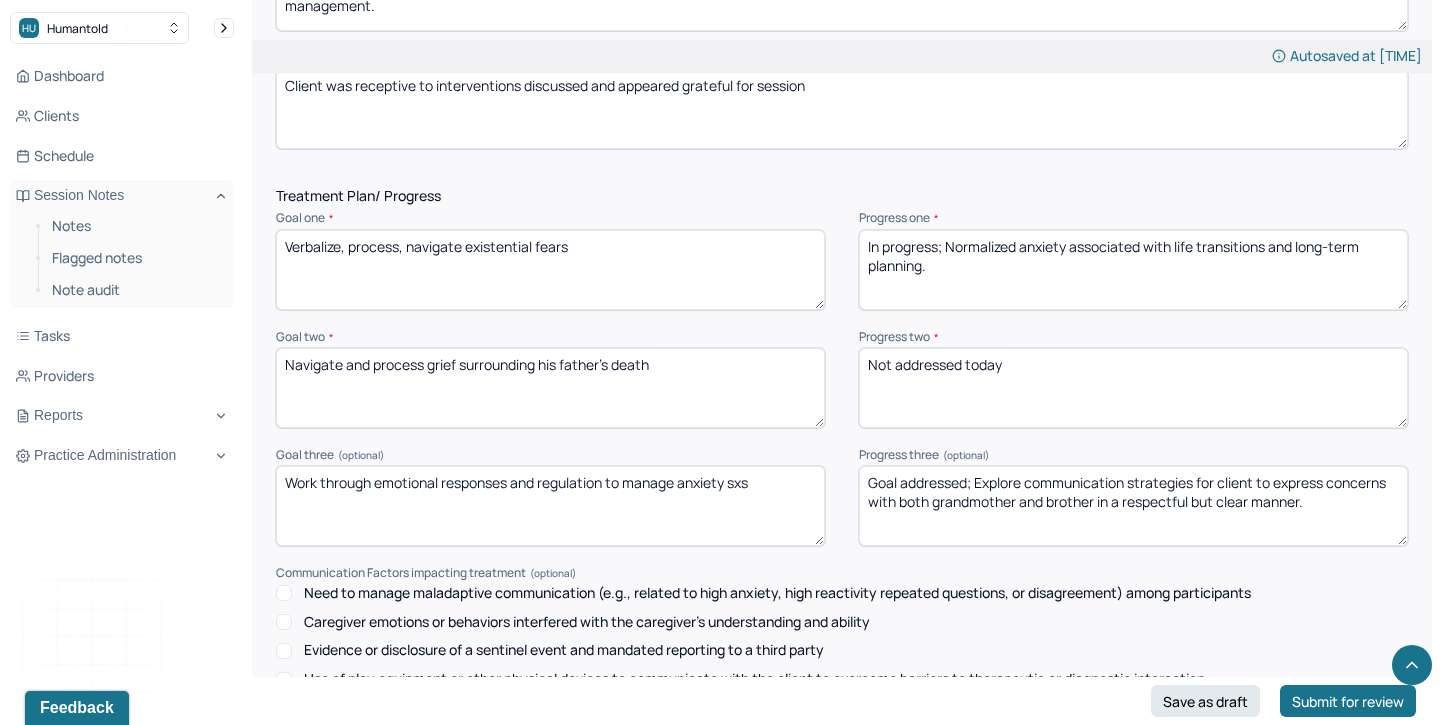 click on "Goal addressed; Explore communication strategies for client to express concerns with both grandmother and brother in a respectful but clear manner." at bounding box center [1133, 506] 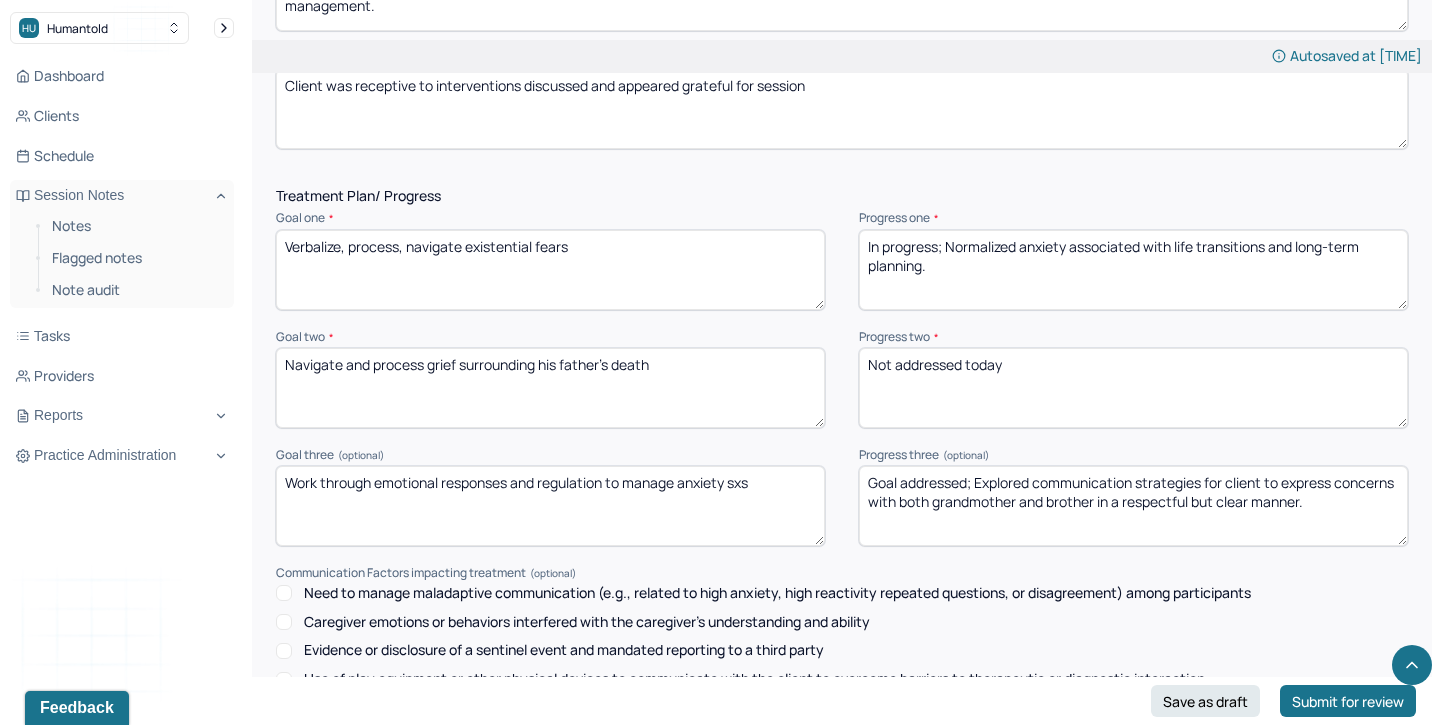 type on "Goal addressed; Explored communication strategies for client to express concerns with both grandmother and brother in a respectful but clear manner." 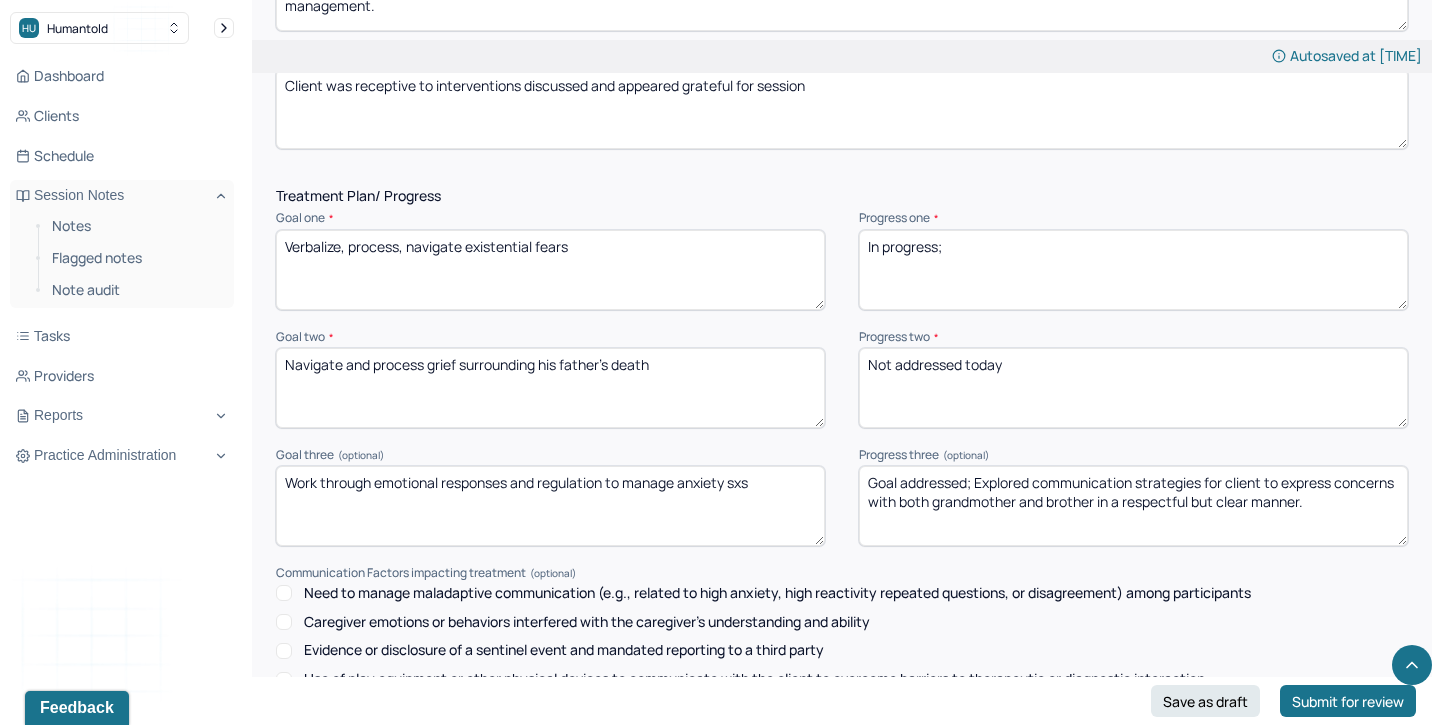 paste on "Discuss limits of client’s involvement to support emotional boundaries and prevent burnout." 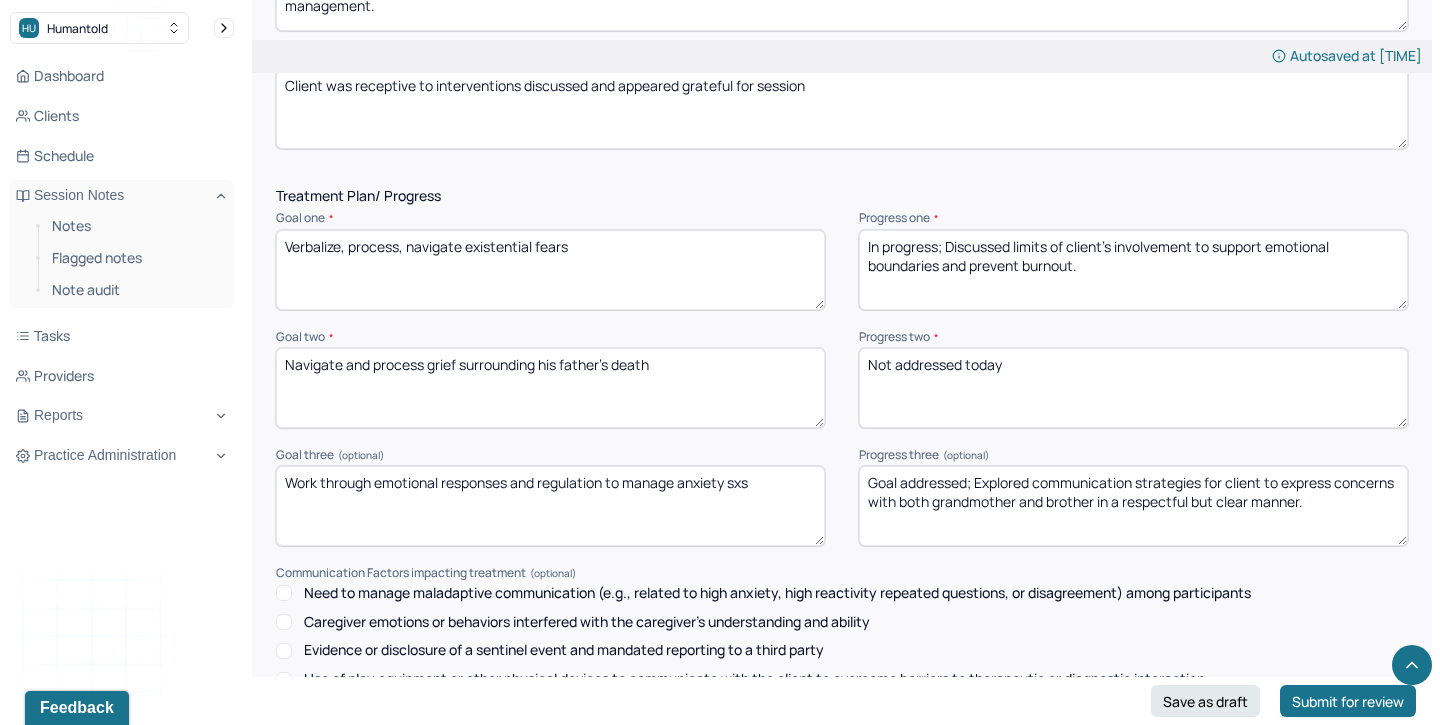 type on "In progress; Discussed limits of client’s involvement to support emotional boundaries and prevent burnout." 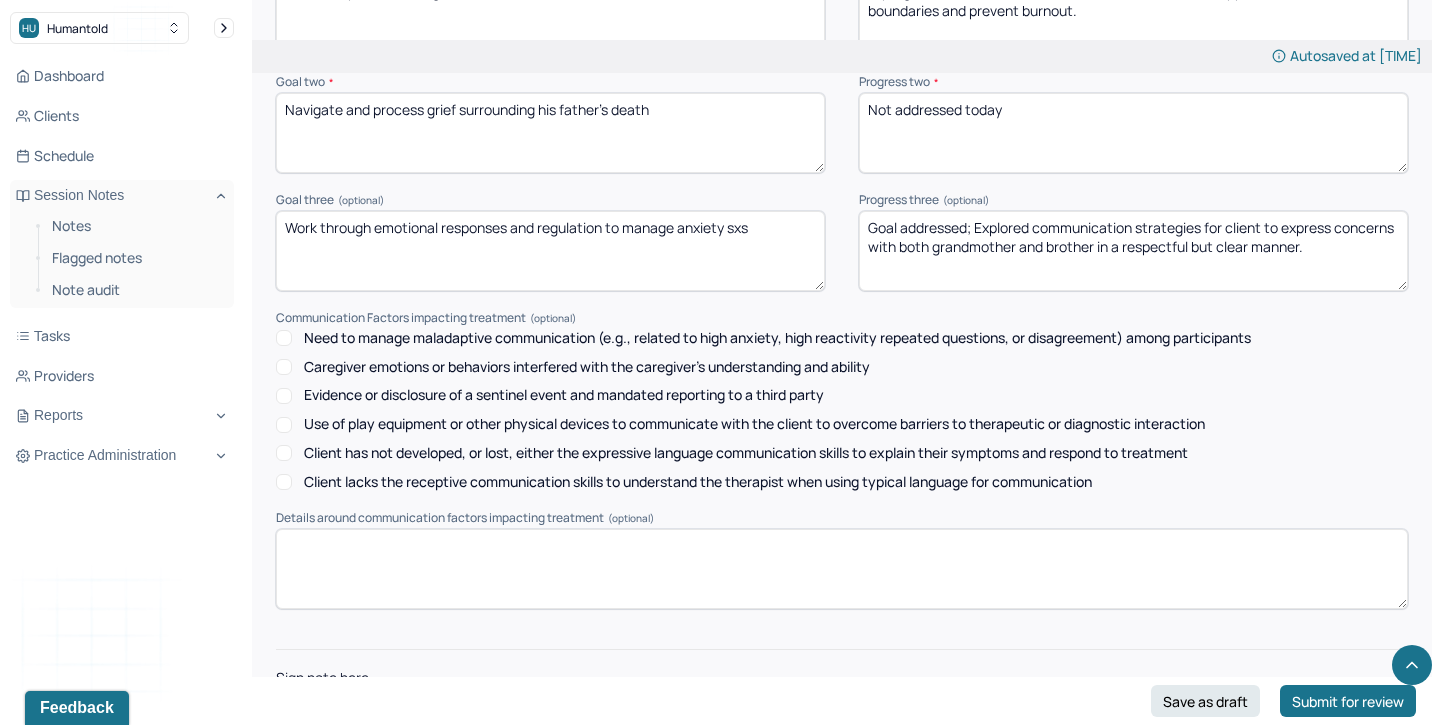 scroll, scrollTop: 2918, scrollLeft: 0, axis: vertical 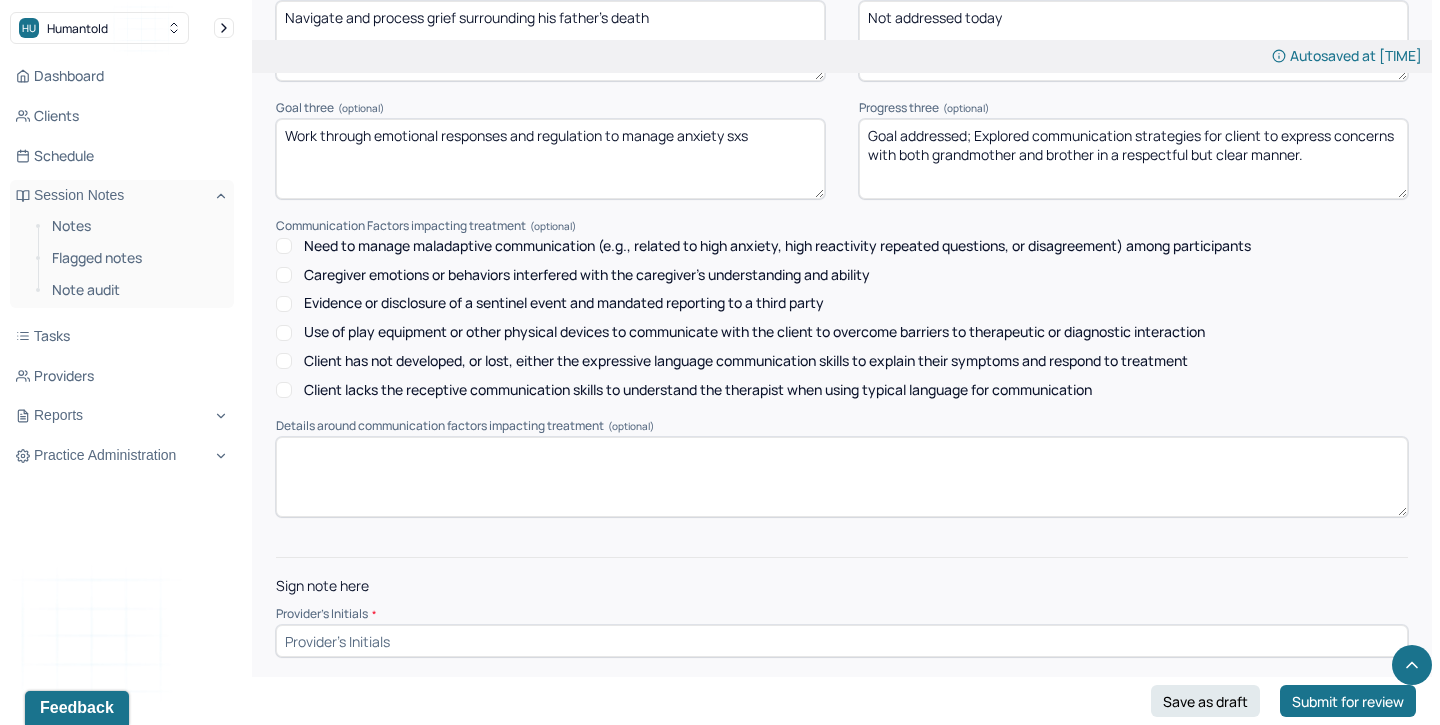click at bounding box center (842, 641) 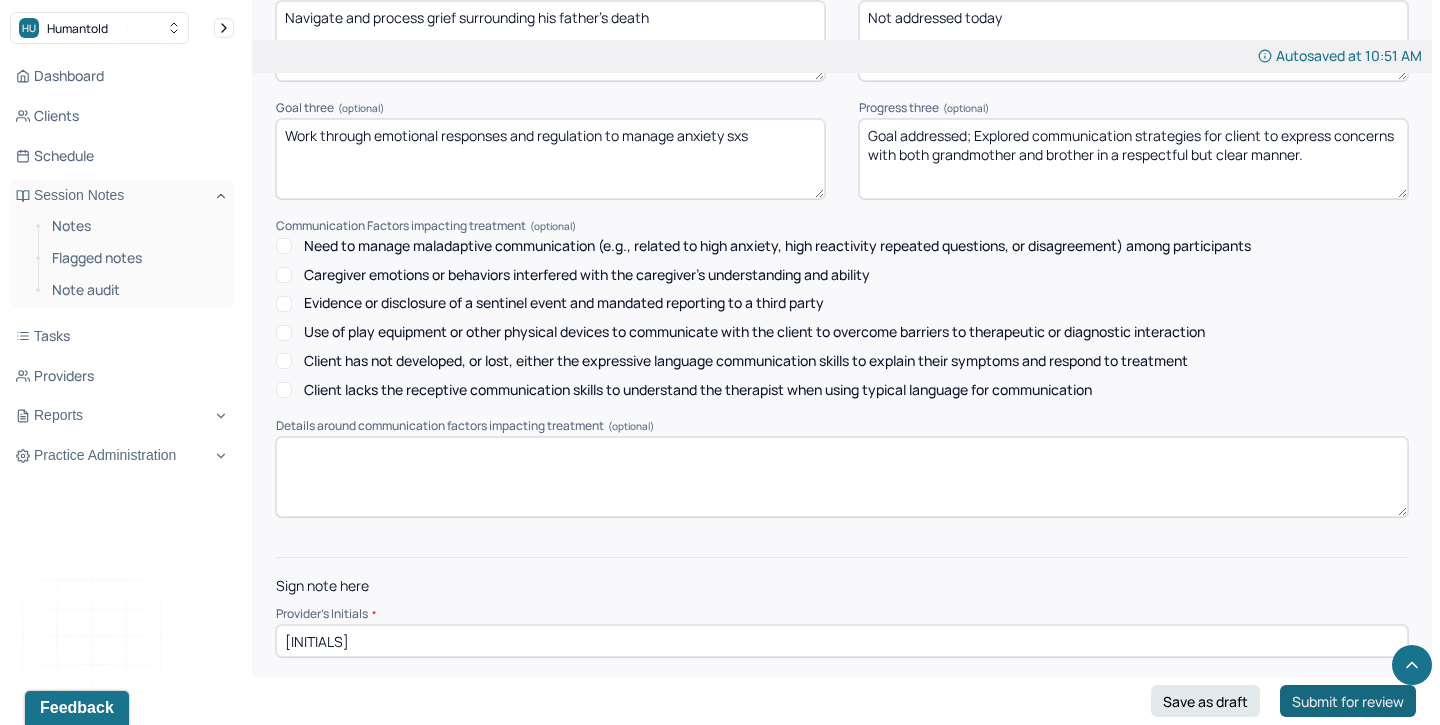 type on "[INITIALS]" 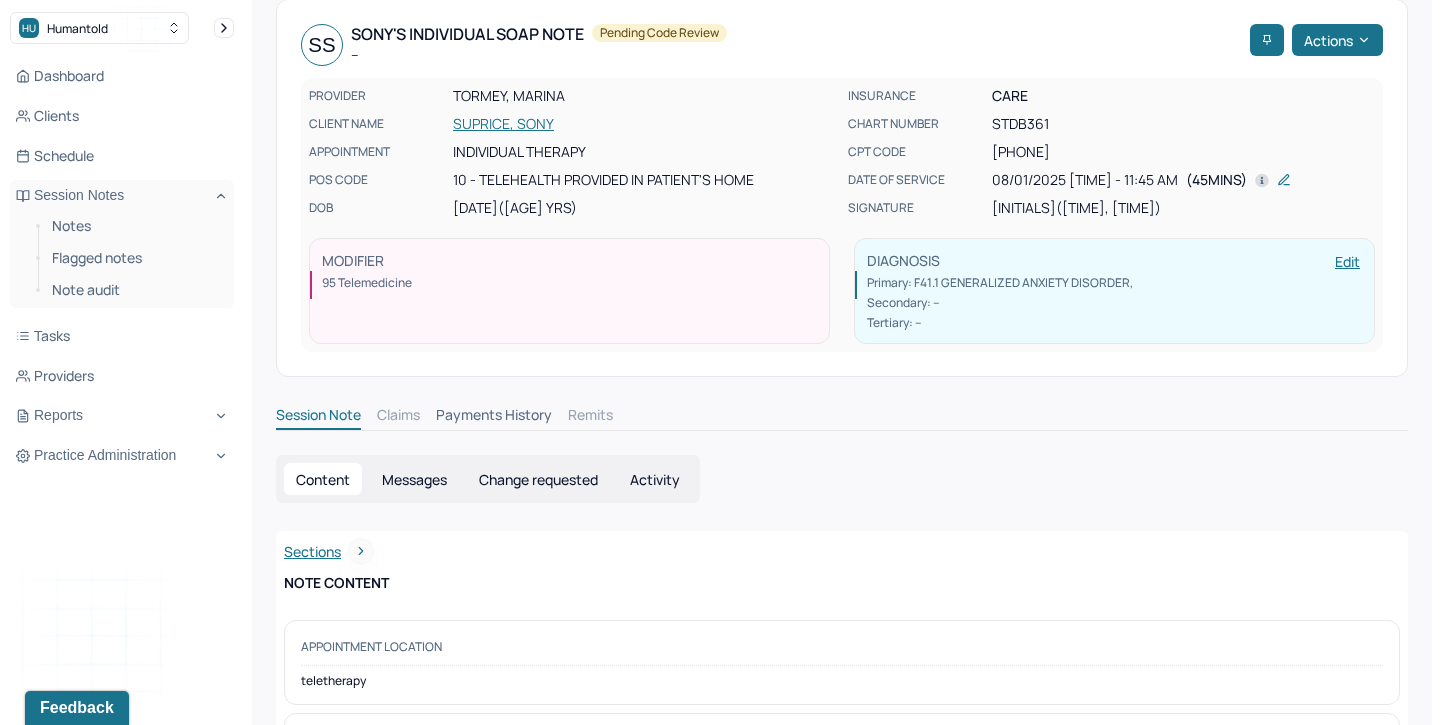 scroll, scrollTop: 0, scrollLeft: 0, axis: both 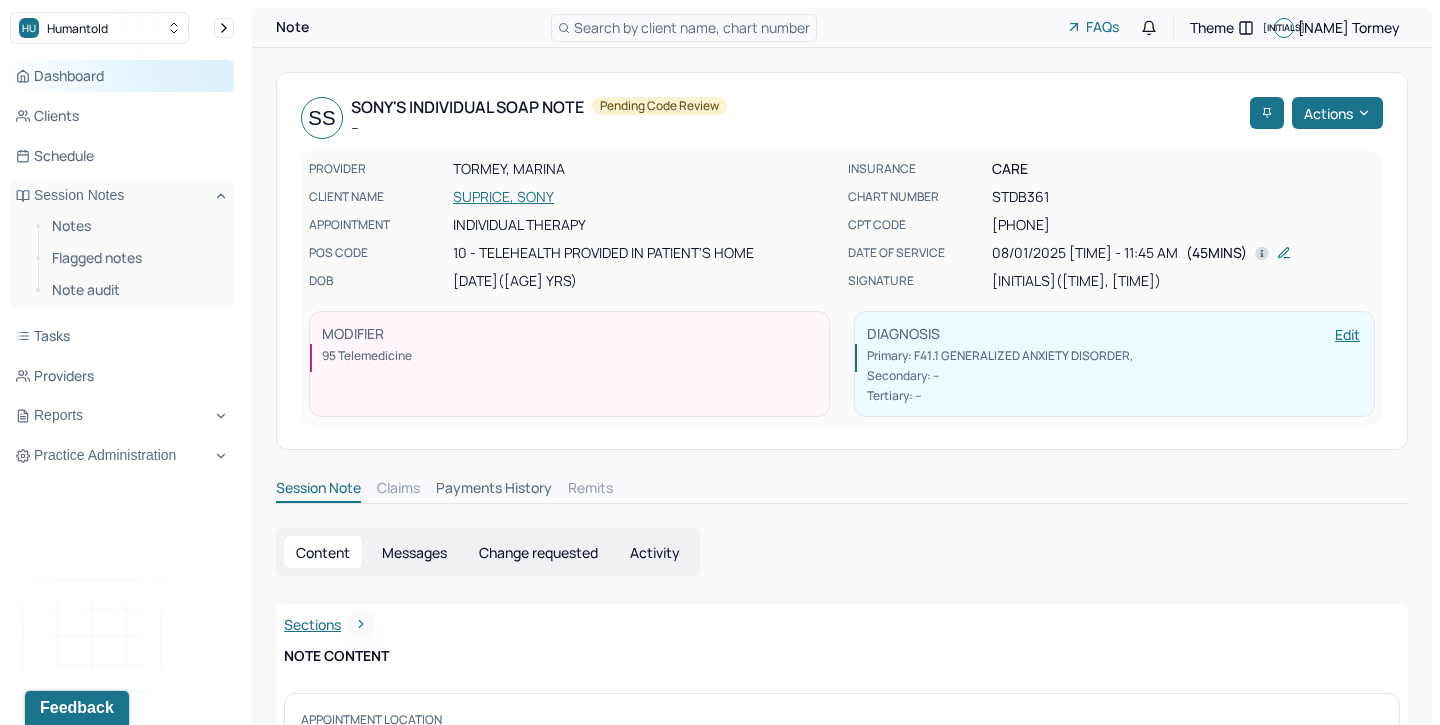 click on "Dashboard" at bounding box center [122, 76] 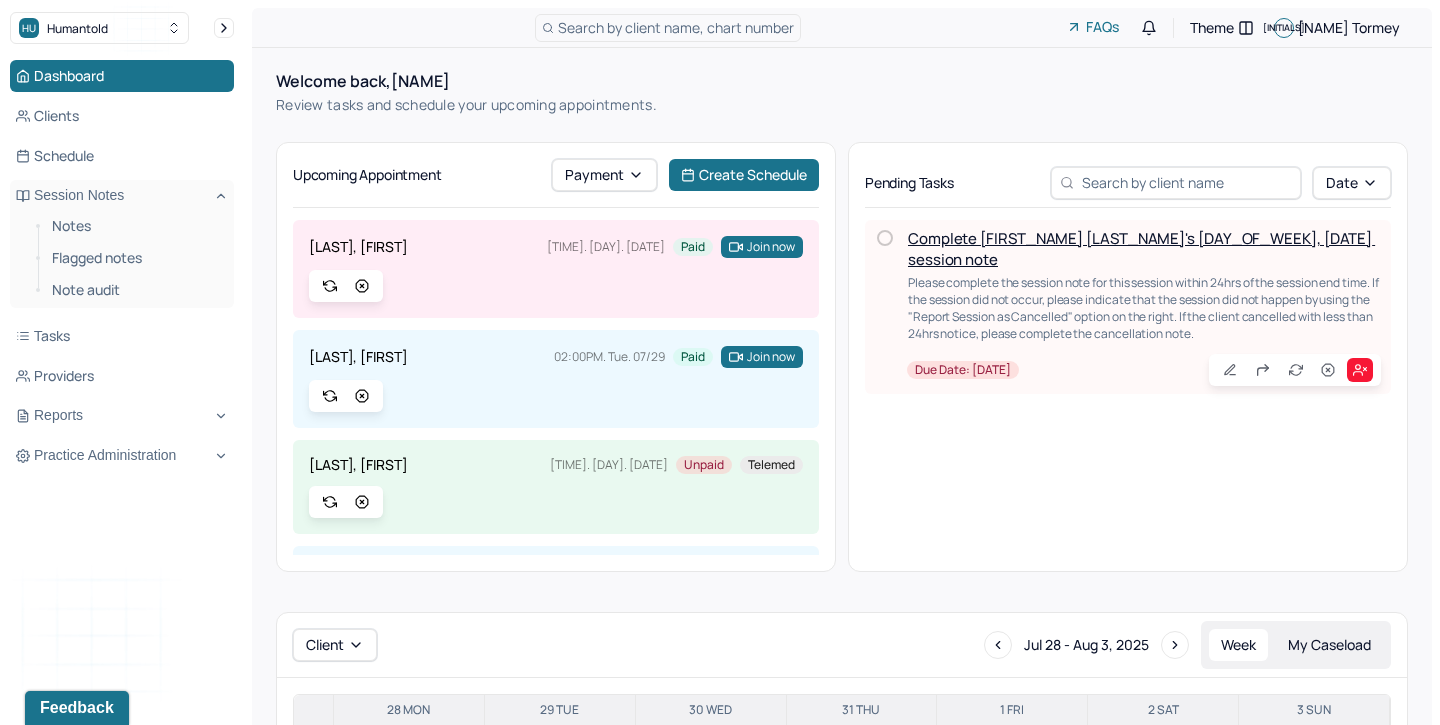 click on "Complete [FIRST_NAME] [LAST_NAME]'s [DAY_OF_WEEK], [DATE] session note" at bounding box center (1141, 249) 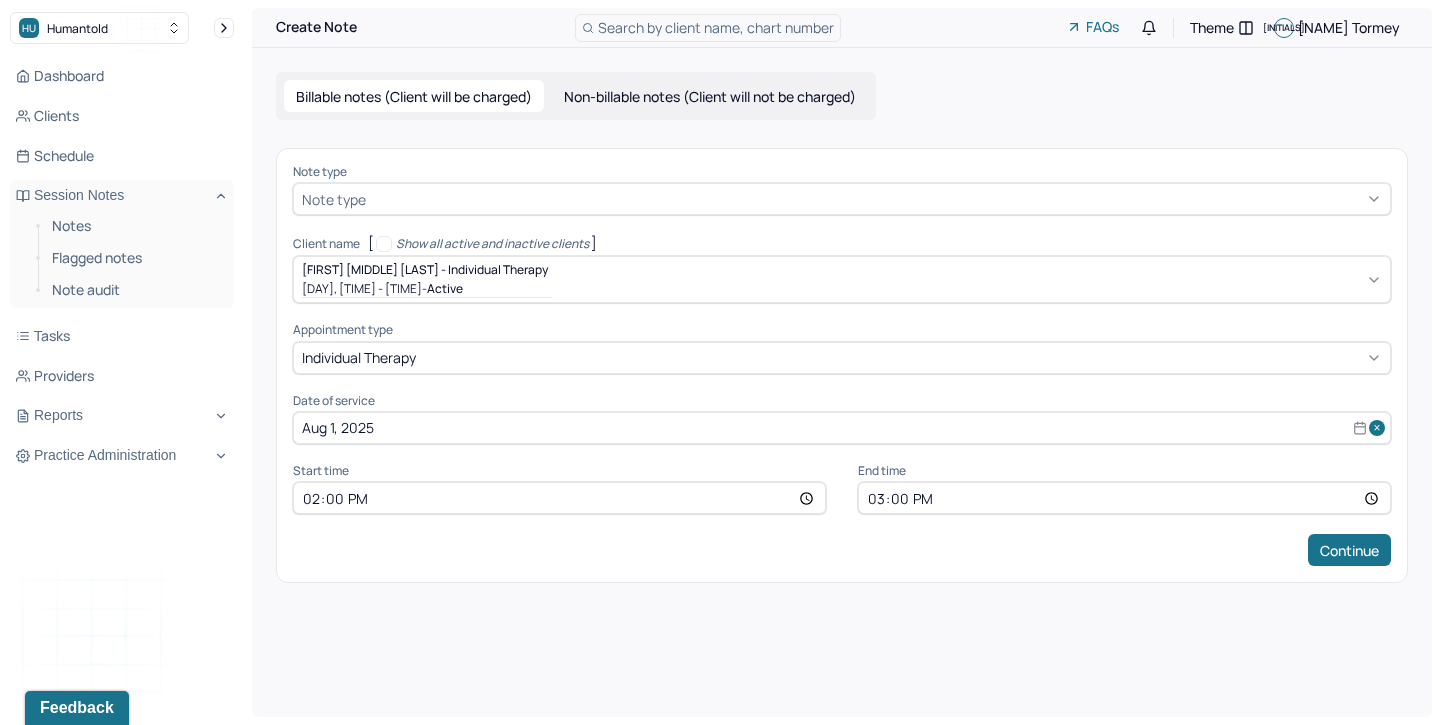 click at bounding box center (876, 199) 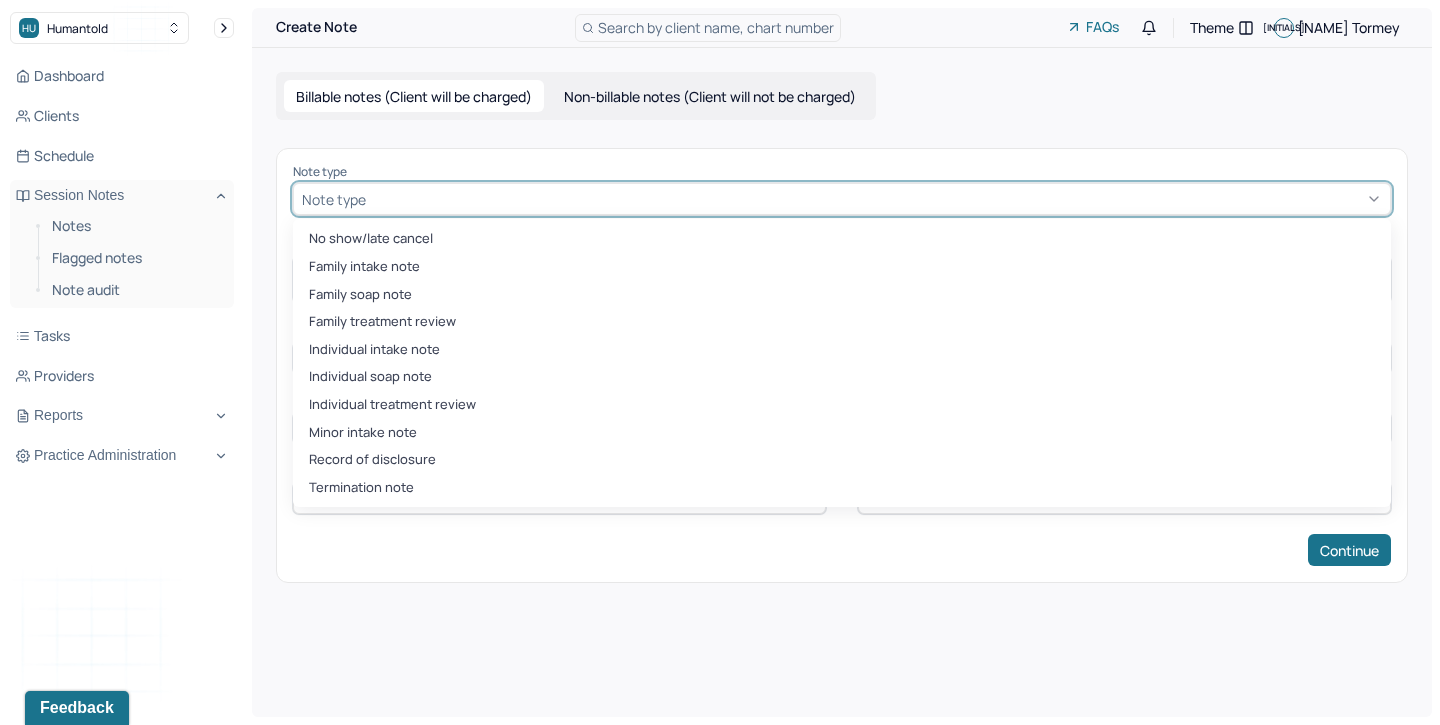 type on "s" 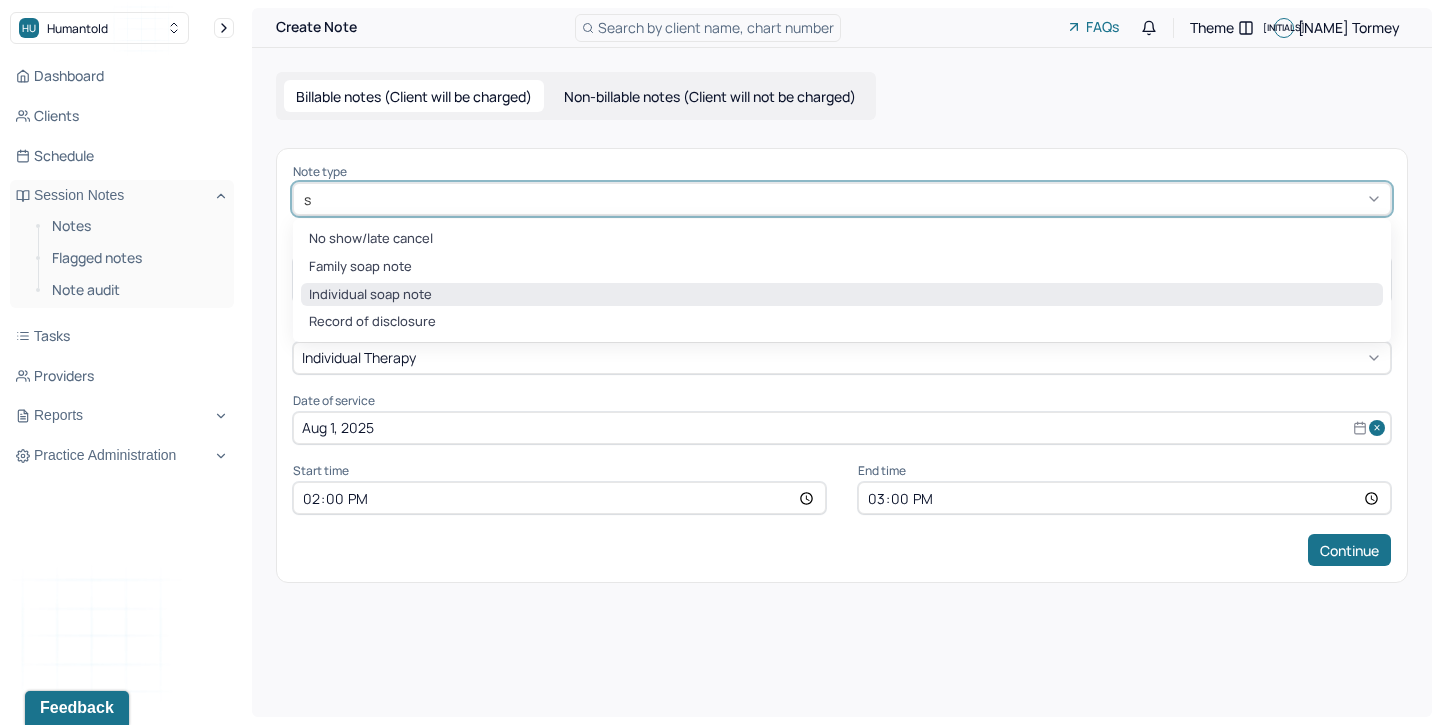 click on "Individual soap note" at bounding box center [842, 295] 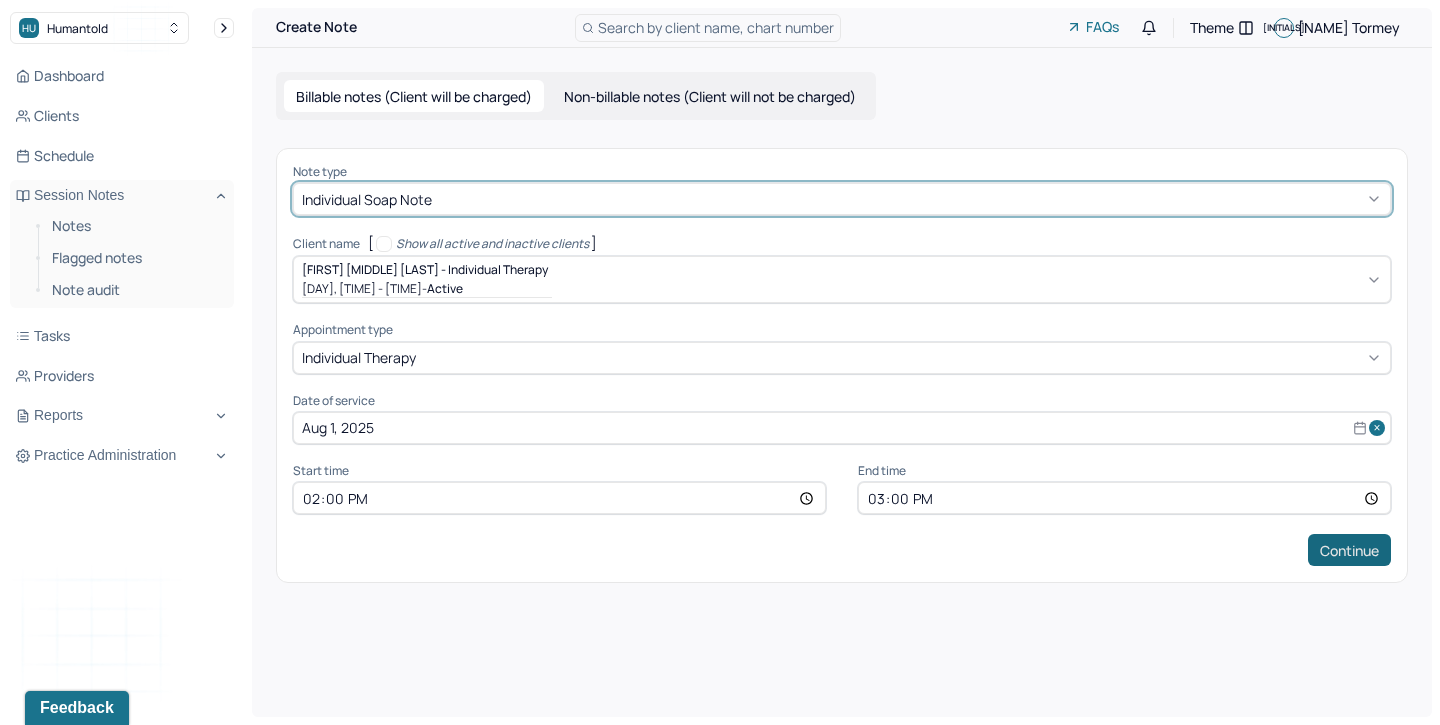 click on "Continue" at bounding box center [1349, 550] 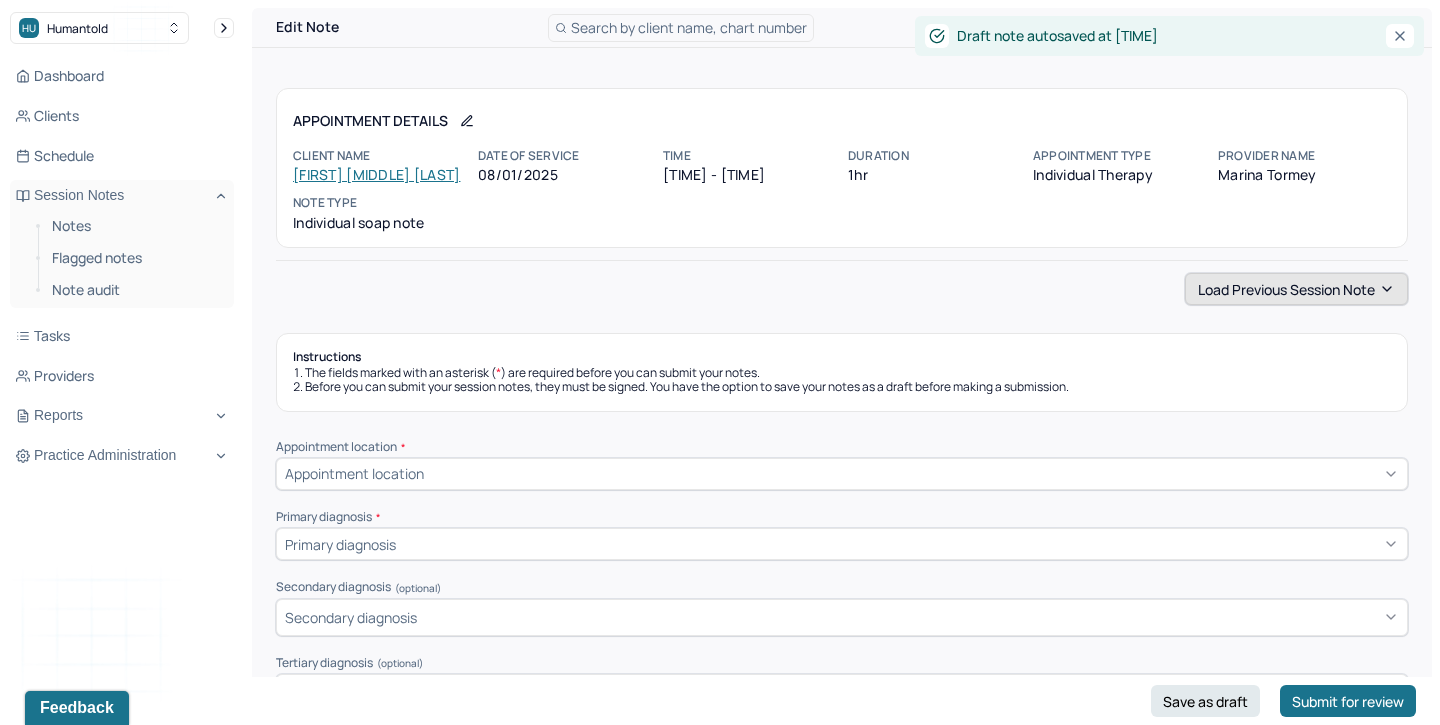 click on "Load previous session note" at bounding box center (1296, 289) 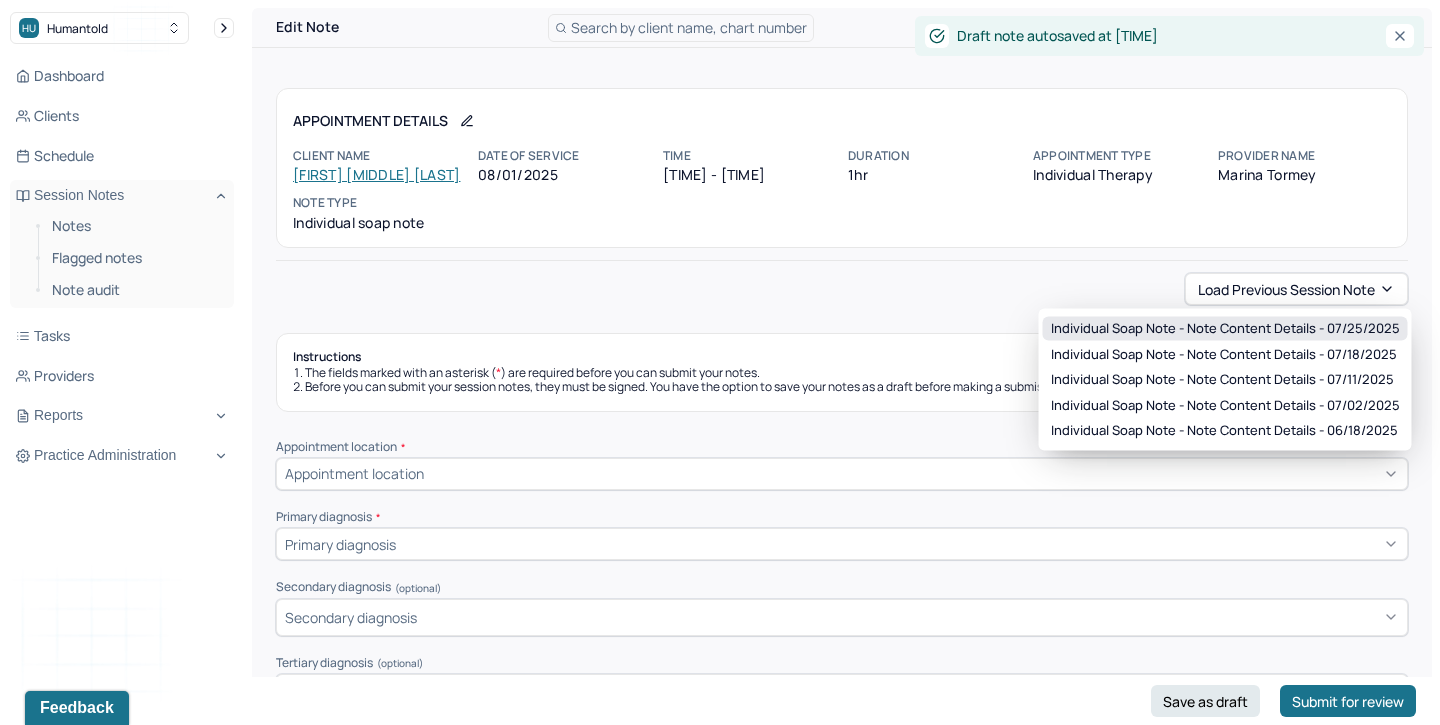 click on "Individual soap note   - Note content Details -   07/25/2025" at bounding box center (1225, 329) 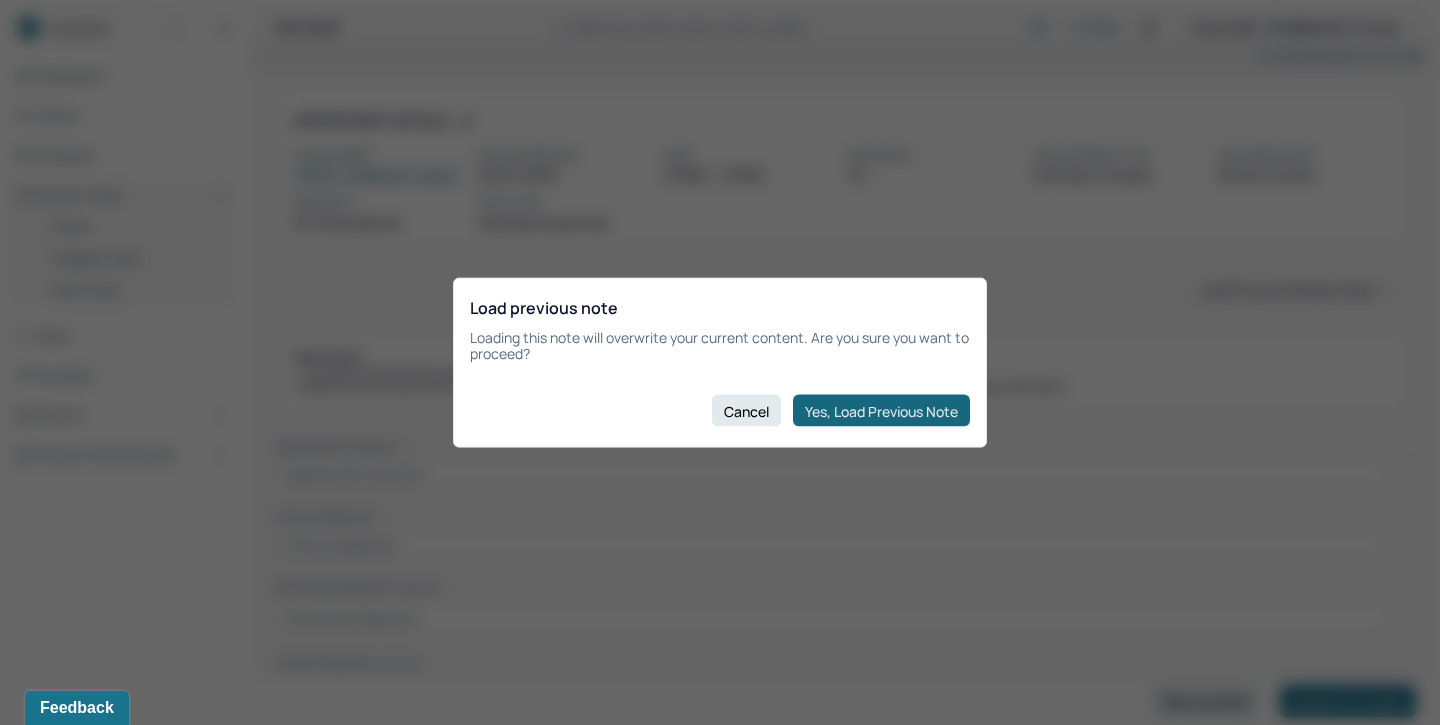 click on "Yes, Load Previous Note" at bounding box center (881, 411) 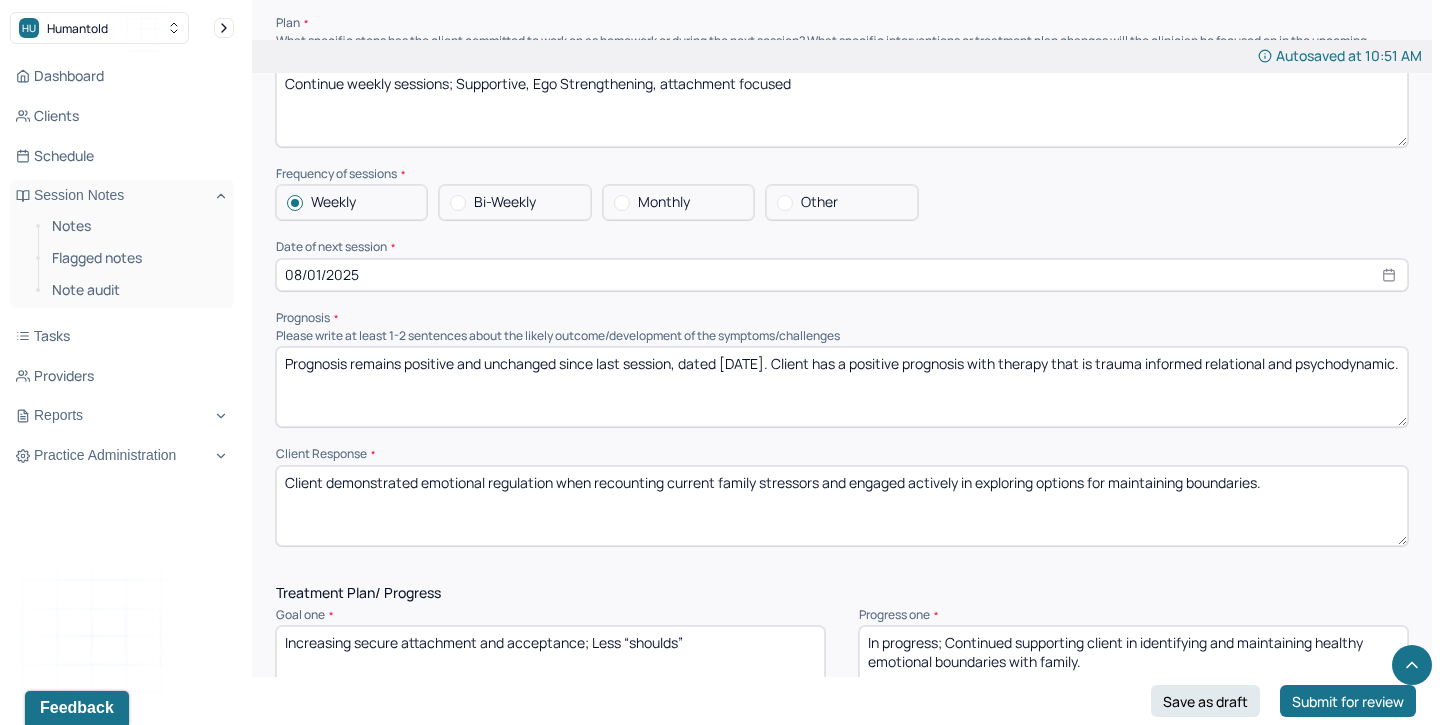 scroll, scrollTop: 2103, scrollLeft: 0, axis: vertical 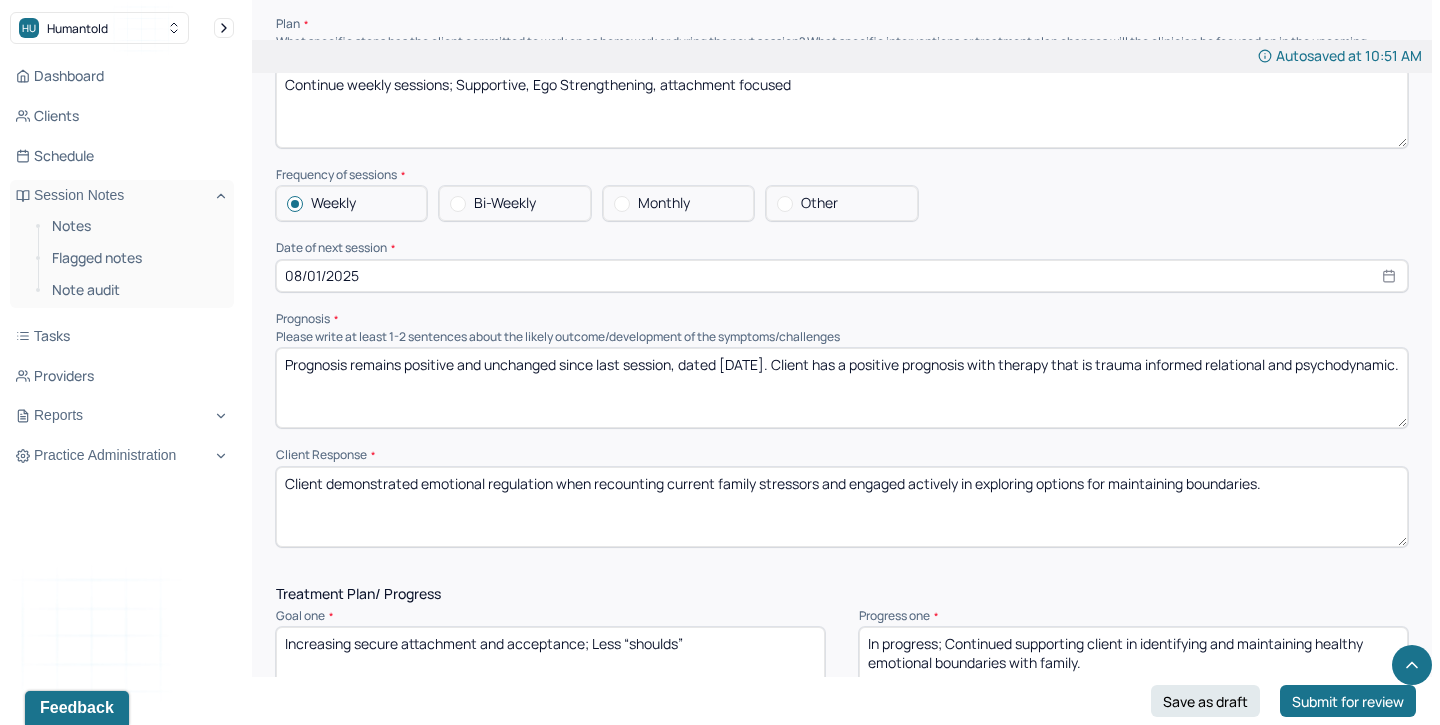 click on "Prognosis remains positive and unchanged since last session, dated [DATE]. Client has a positive prognosis with therapy that is trauma informed relational and psychodynamic." at bounding box center (842, 388) 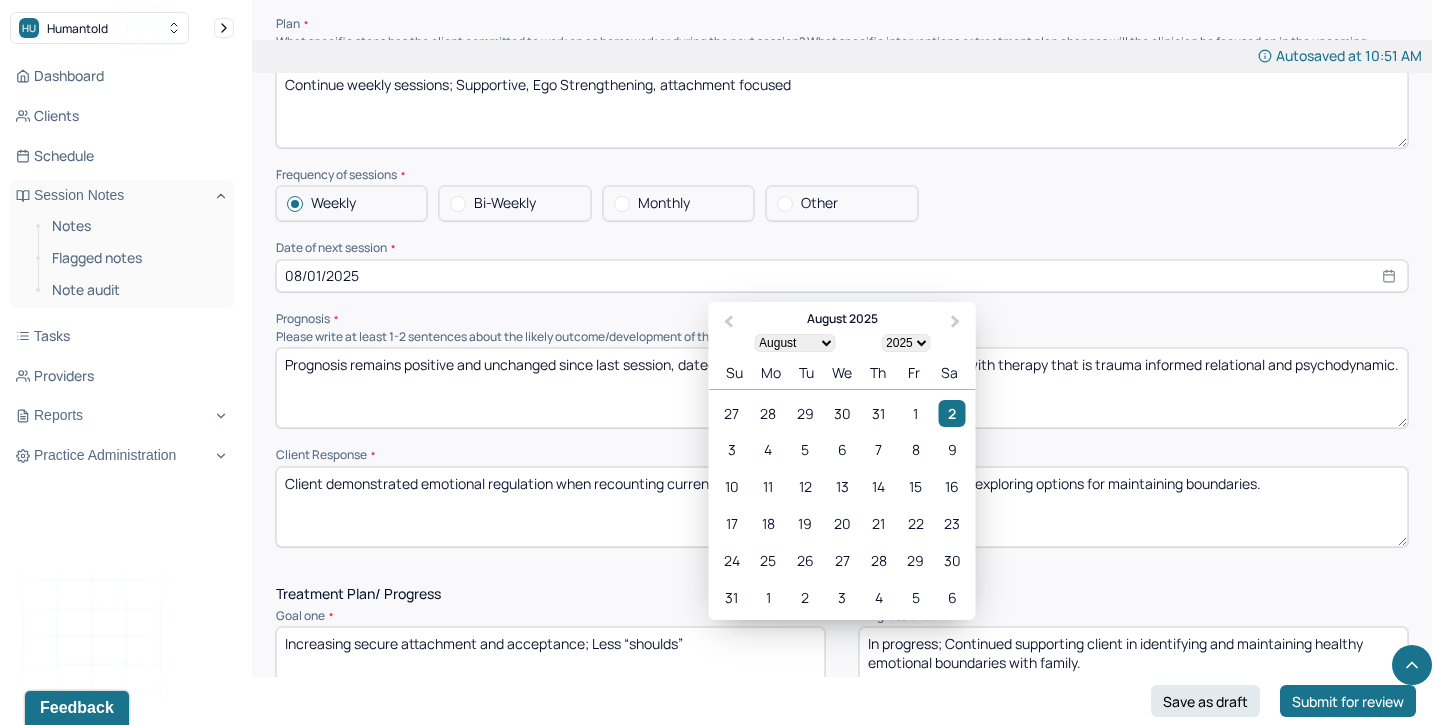 click on "08/01/2025" at bounding box center [842, 276] 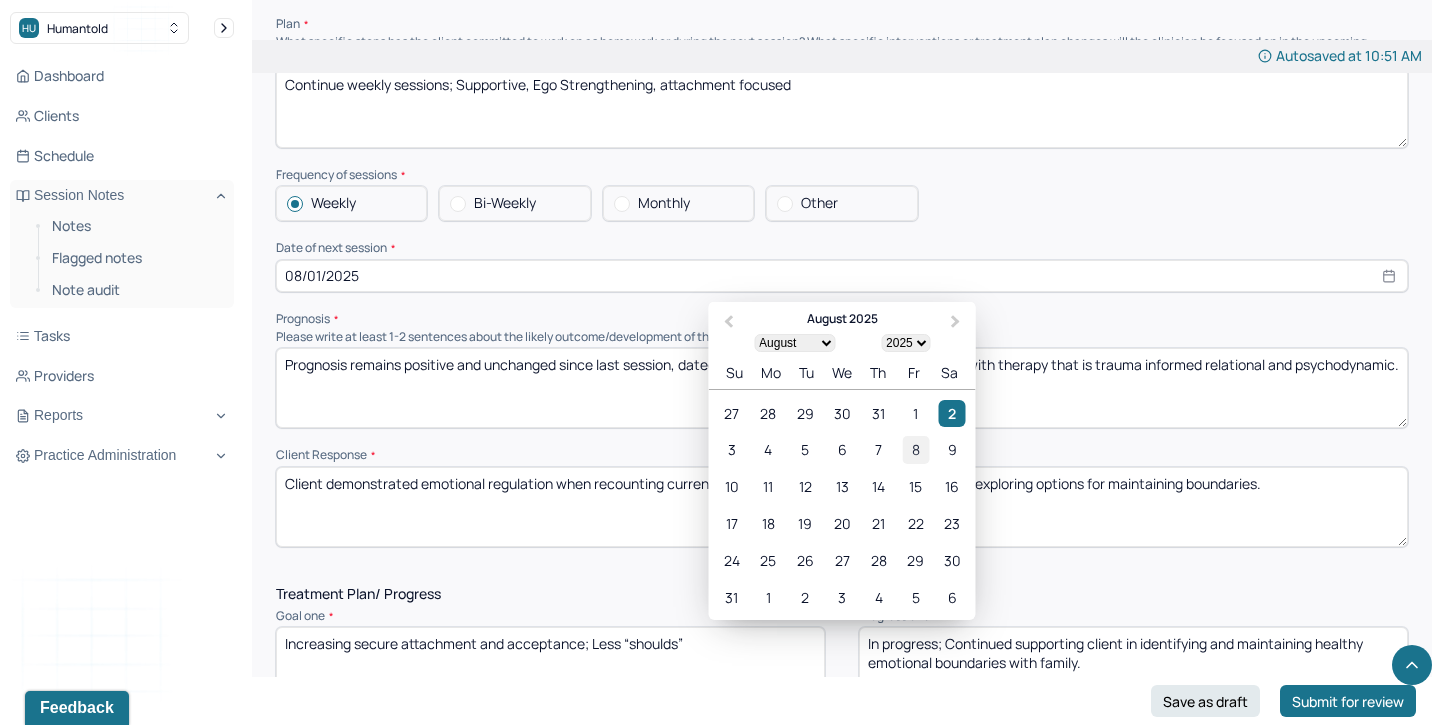 click on "8" at bounding box center (915, 449) 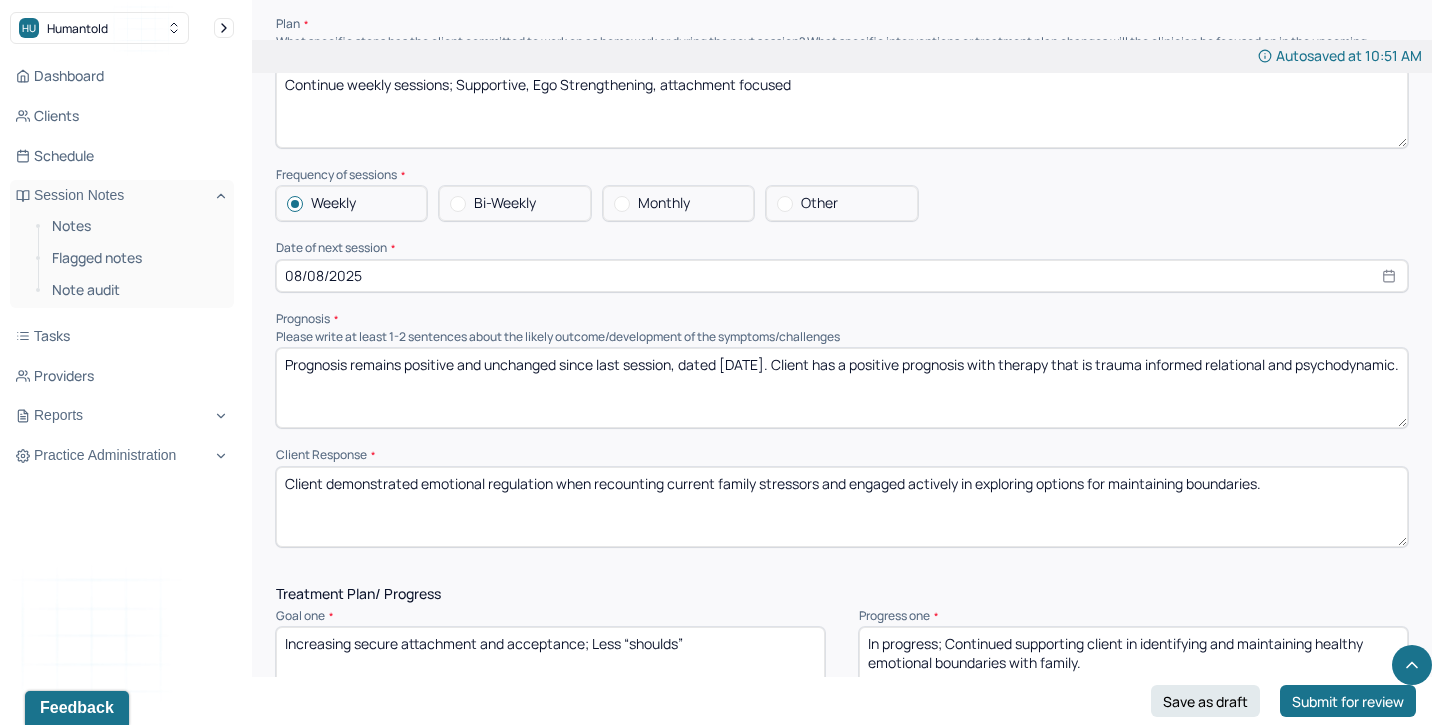 click on "Frequency of sessions" at bounding box center (842, 175) 